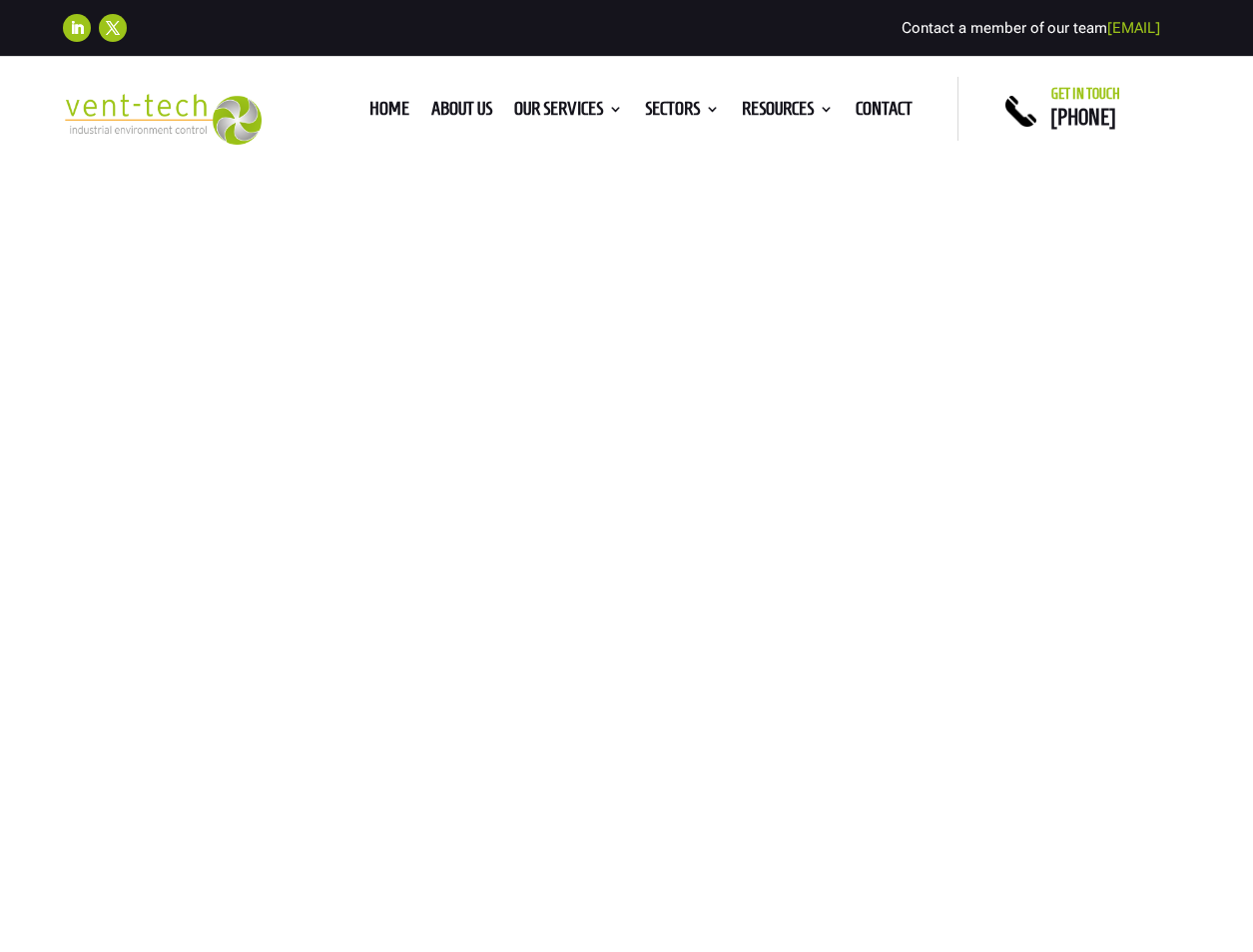 scroll, scrollTop: 599, scrollLeft: 0, axis: vertical 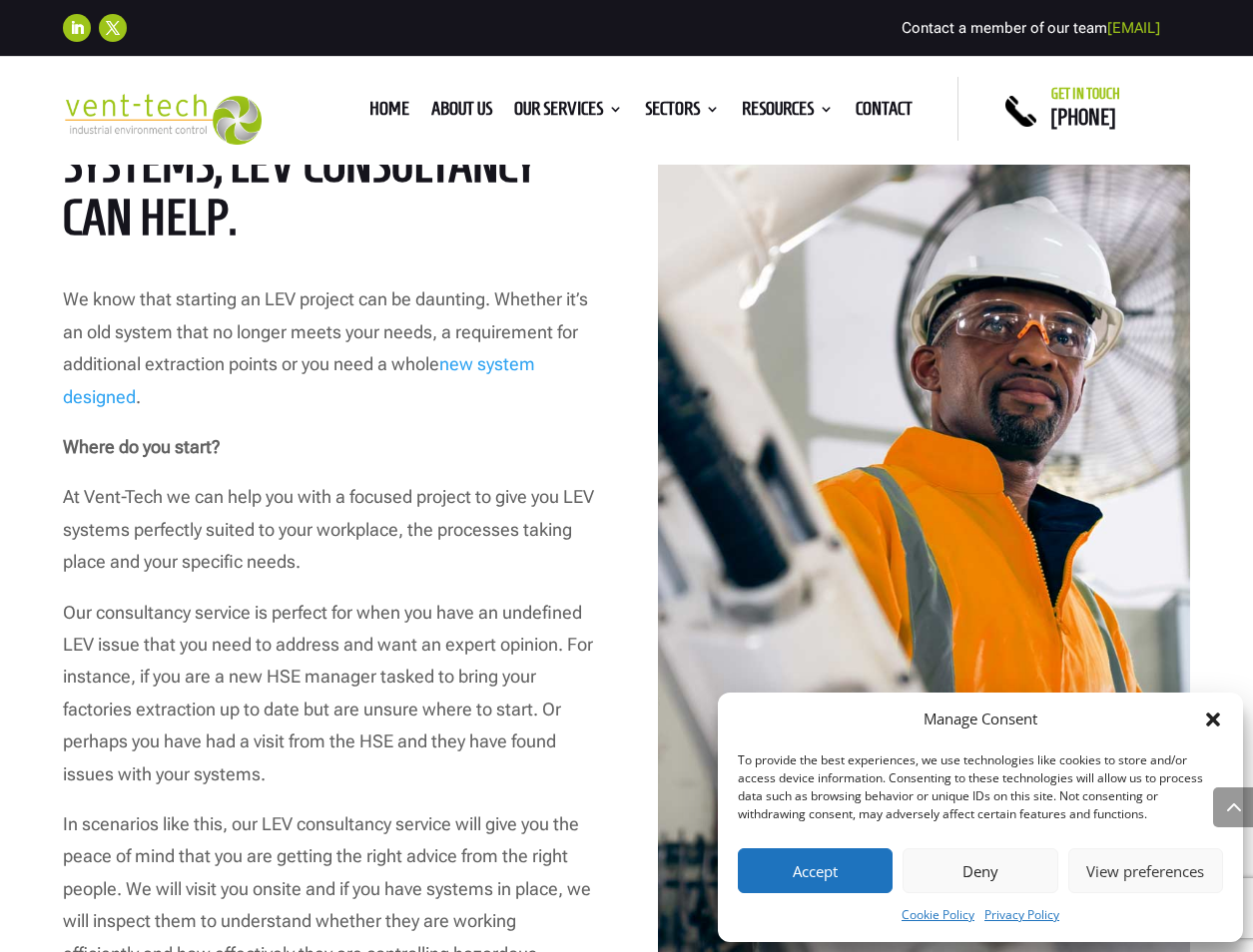 click on "Accept" at bounding box center [815, 870] 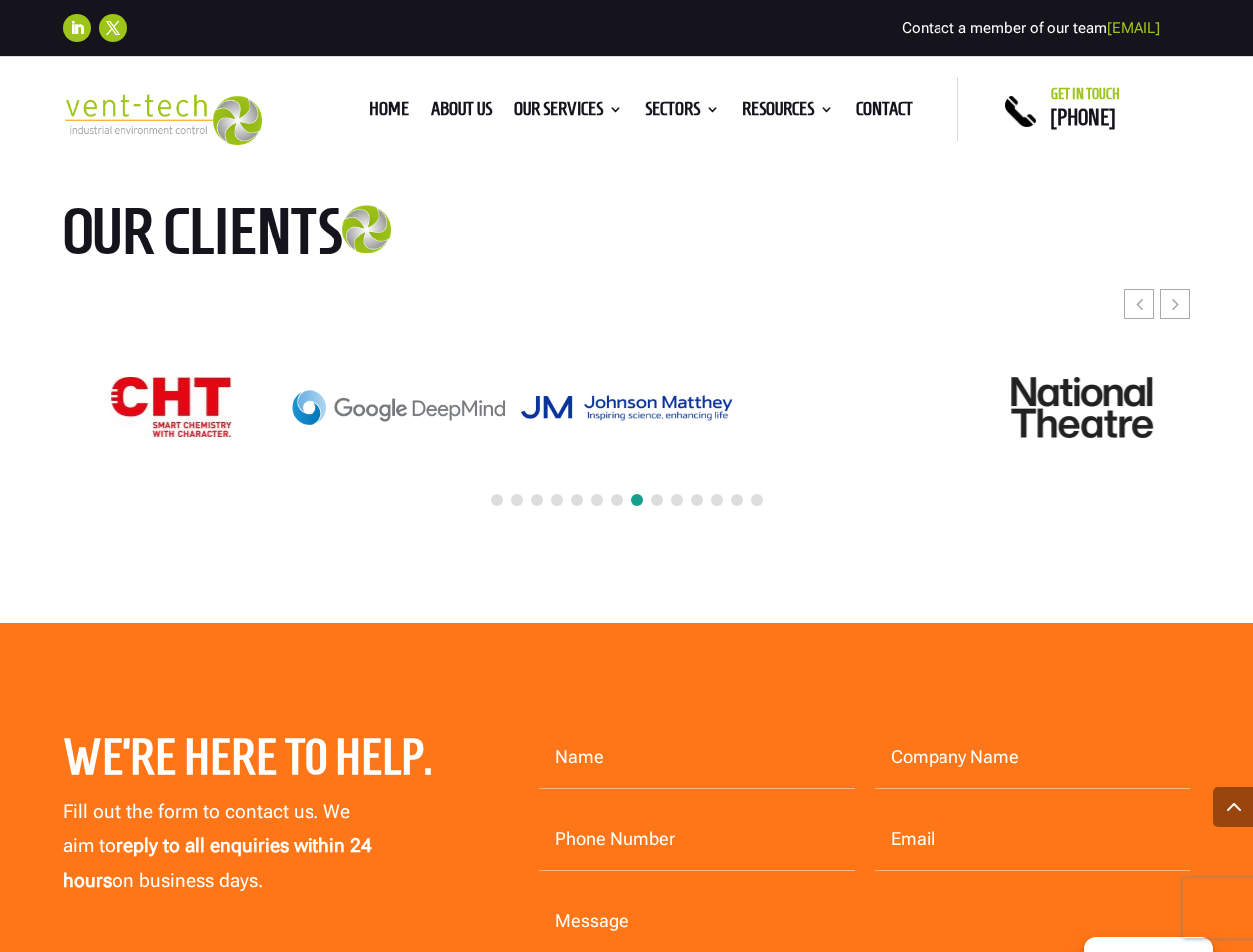 scroll, scrollTop: 6087, scrollLeft: 0, axis: vertical 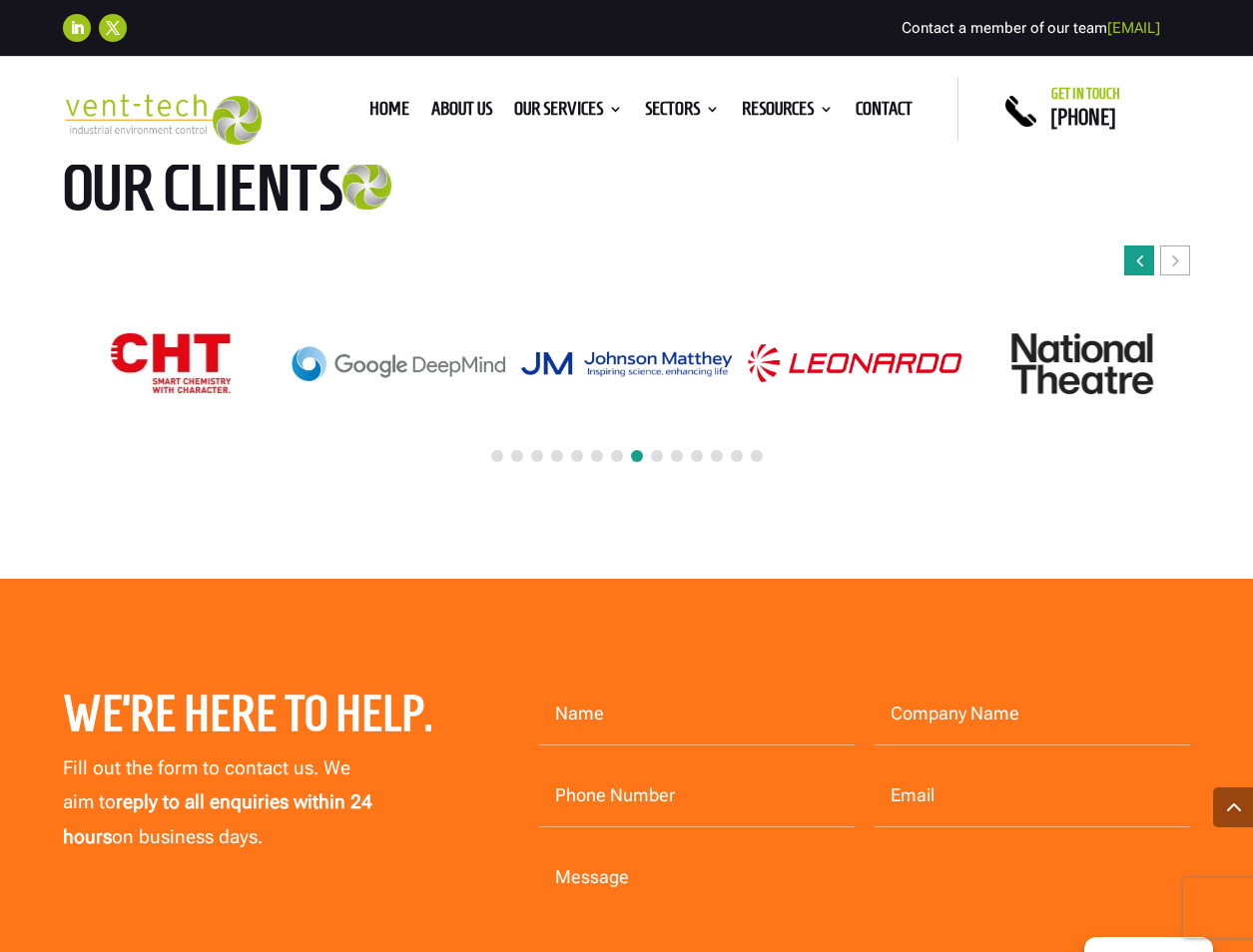 click at bounding box center [1139, 260] 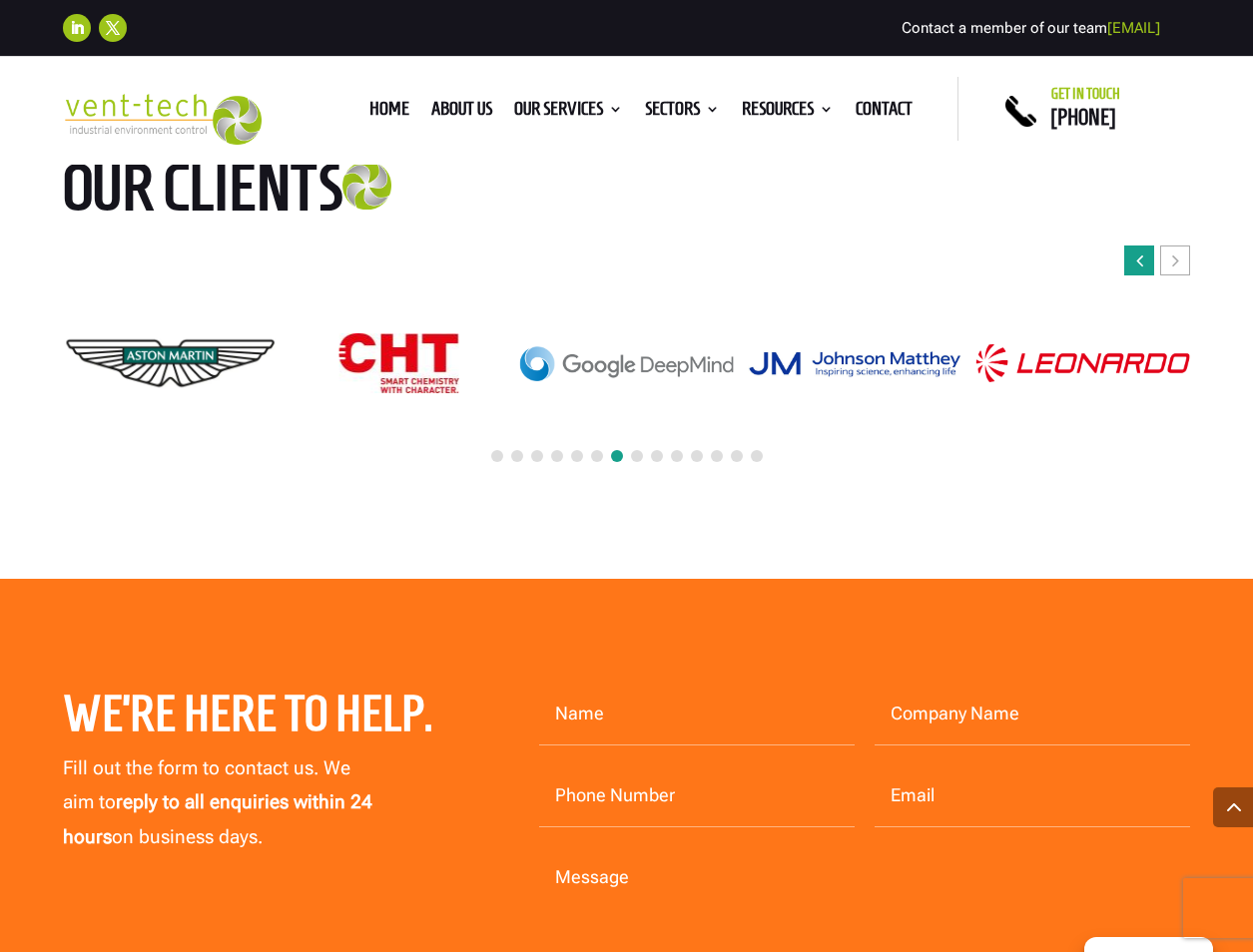click at bounding box center [1139, 260] 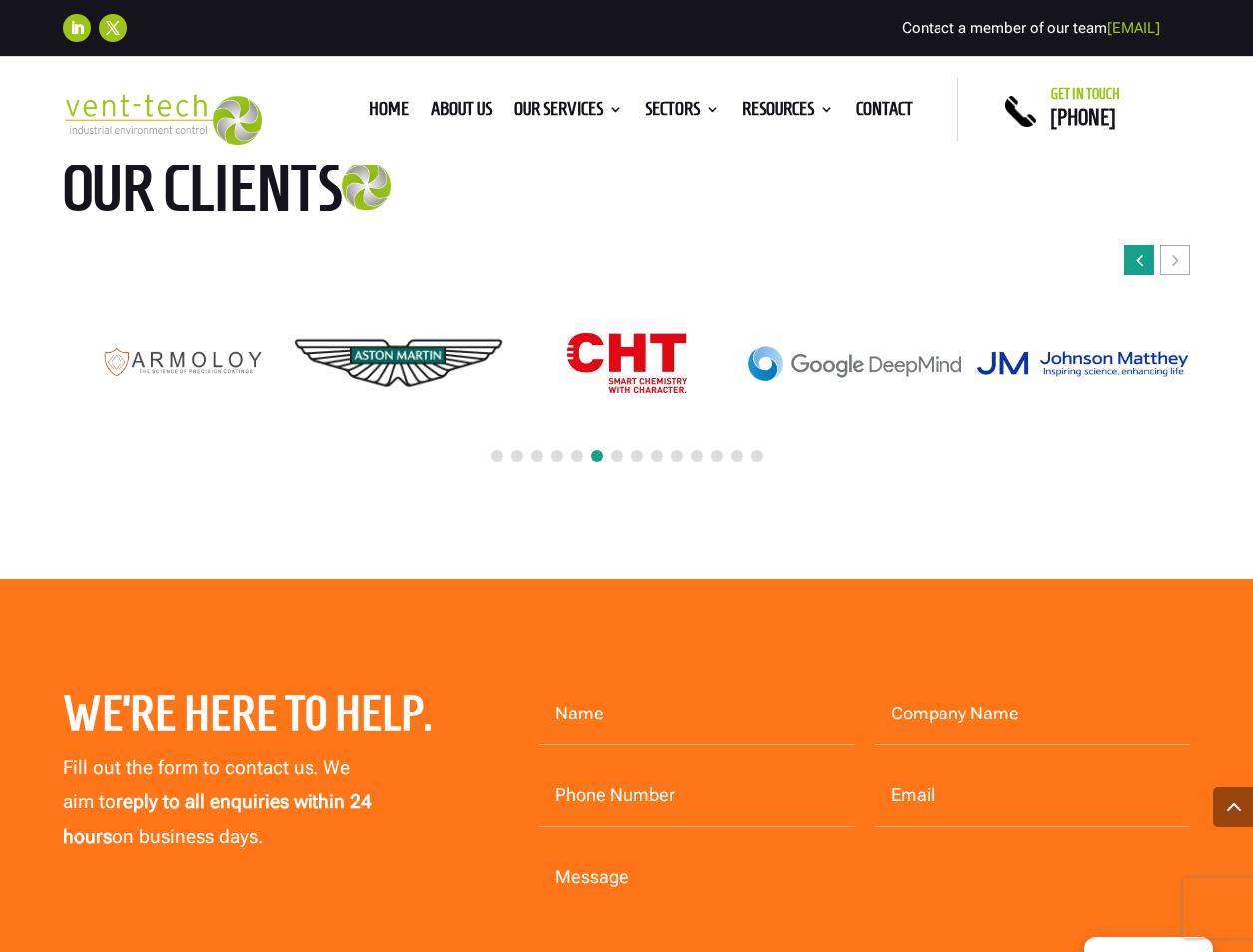 click at bounding box center [1139, 260] 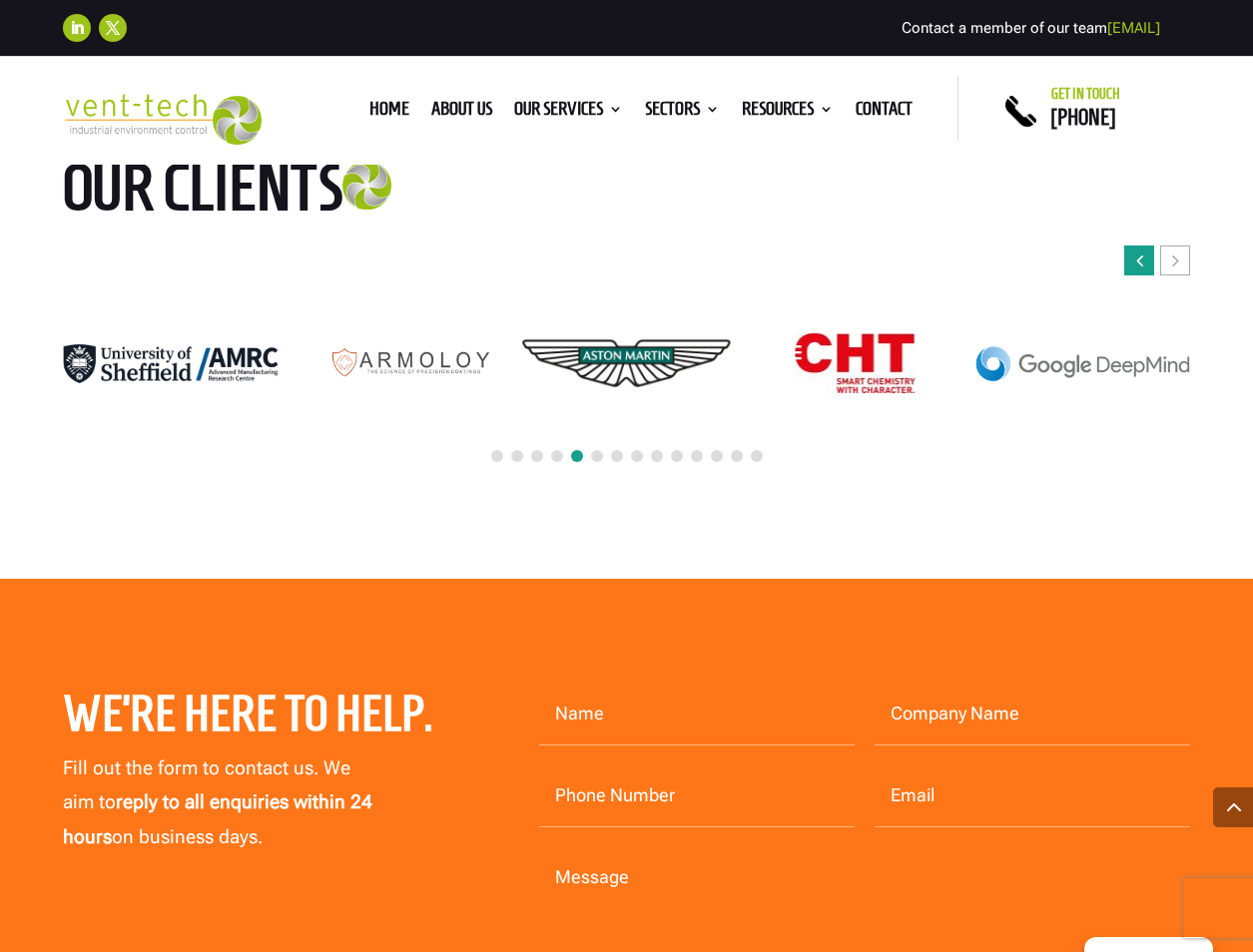 click at bounding box center [1139, 260] 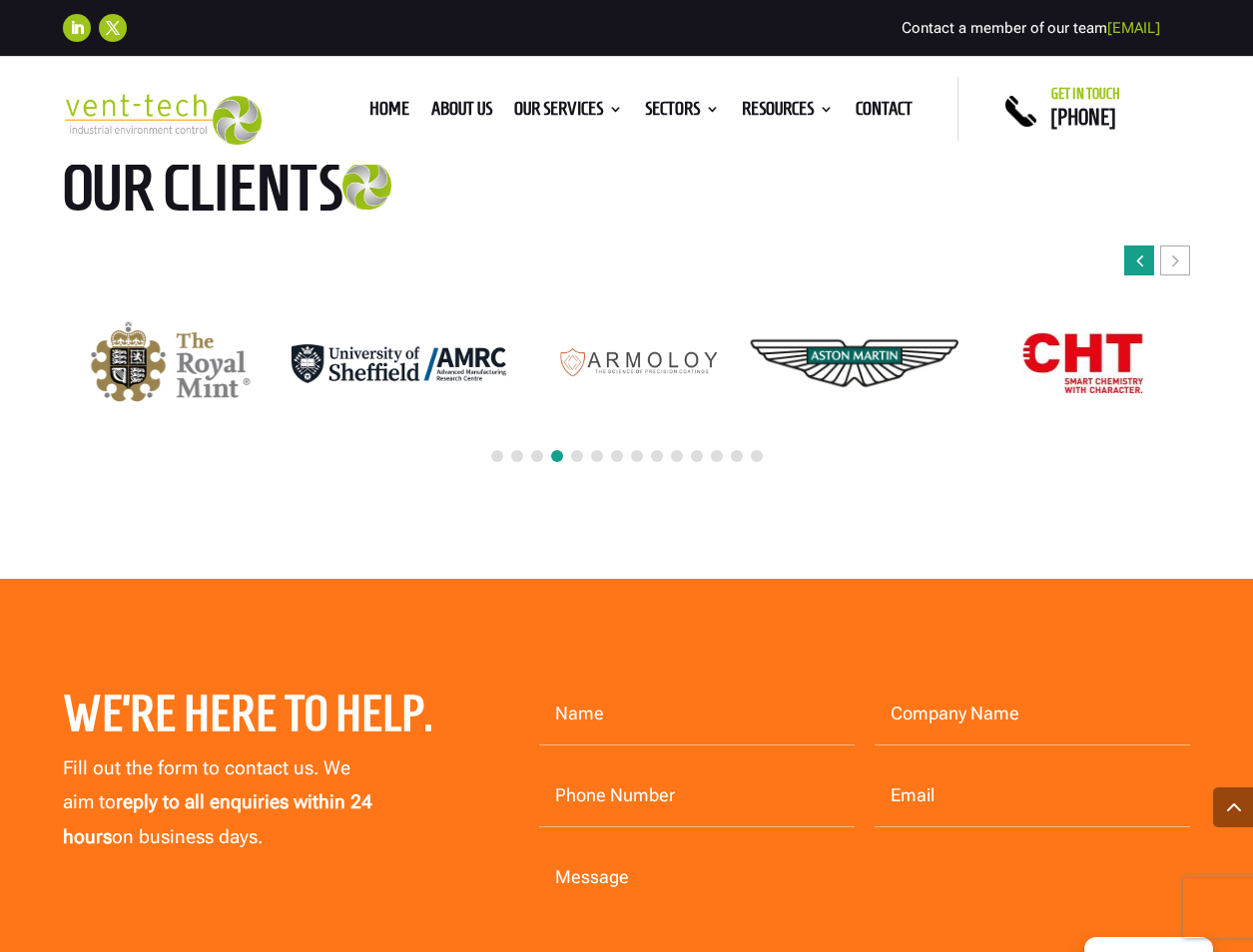 click at bounding box center (1139, 260) 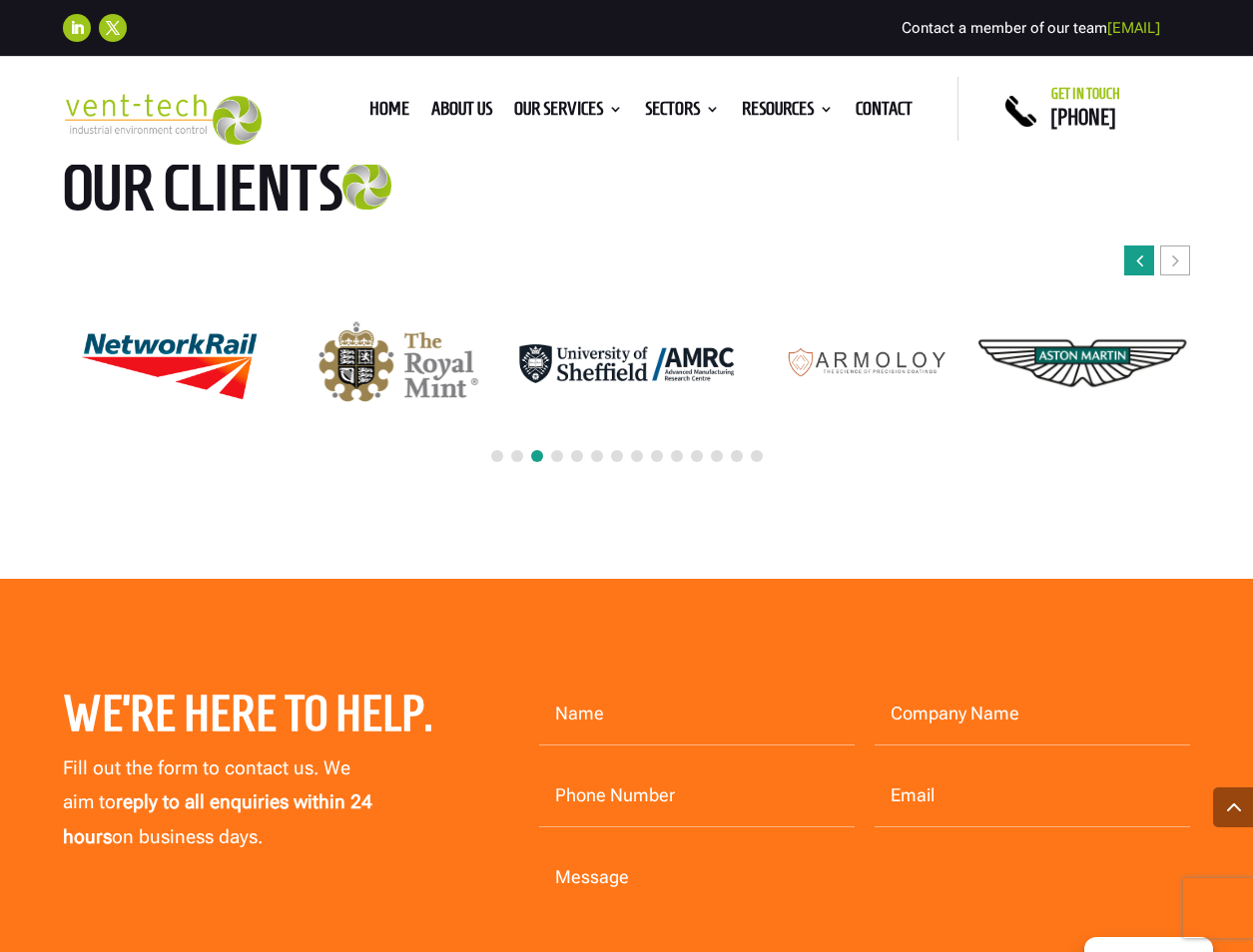 click at bounding box center [1139, 260] 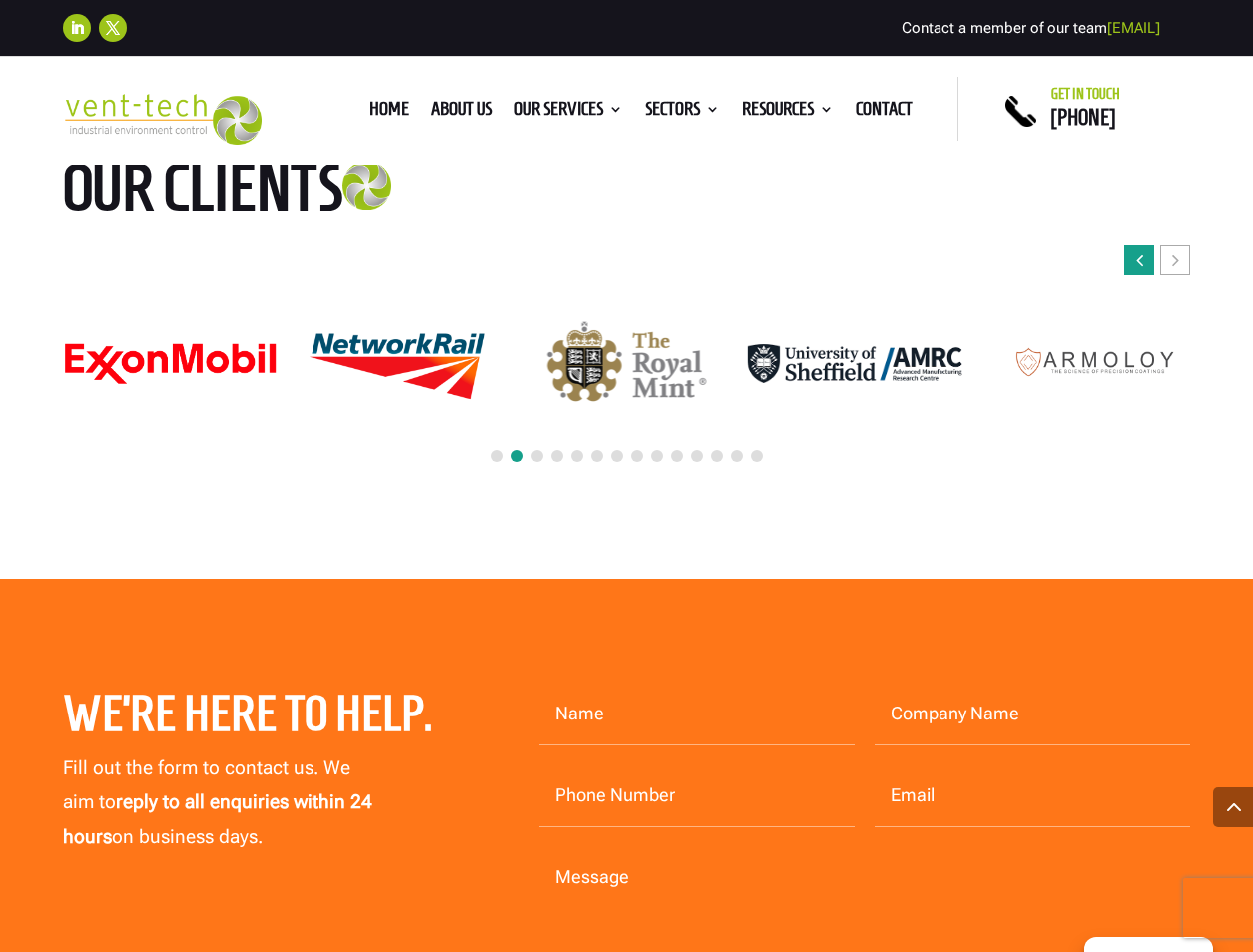 click at bounding box center [1139, 260] 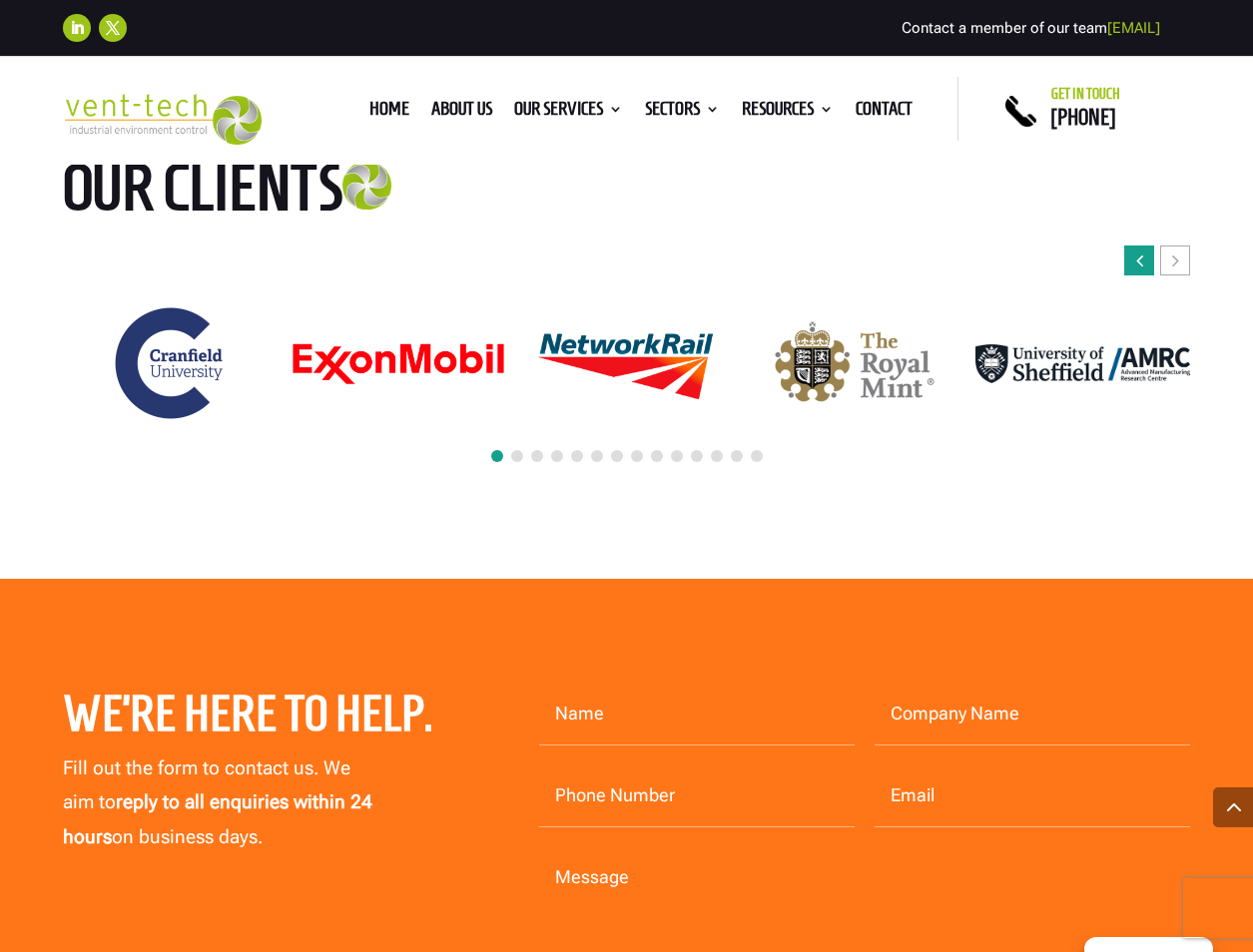 click at bounding box center [1139, 260] 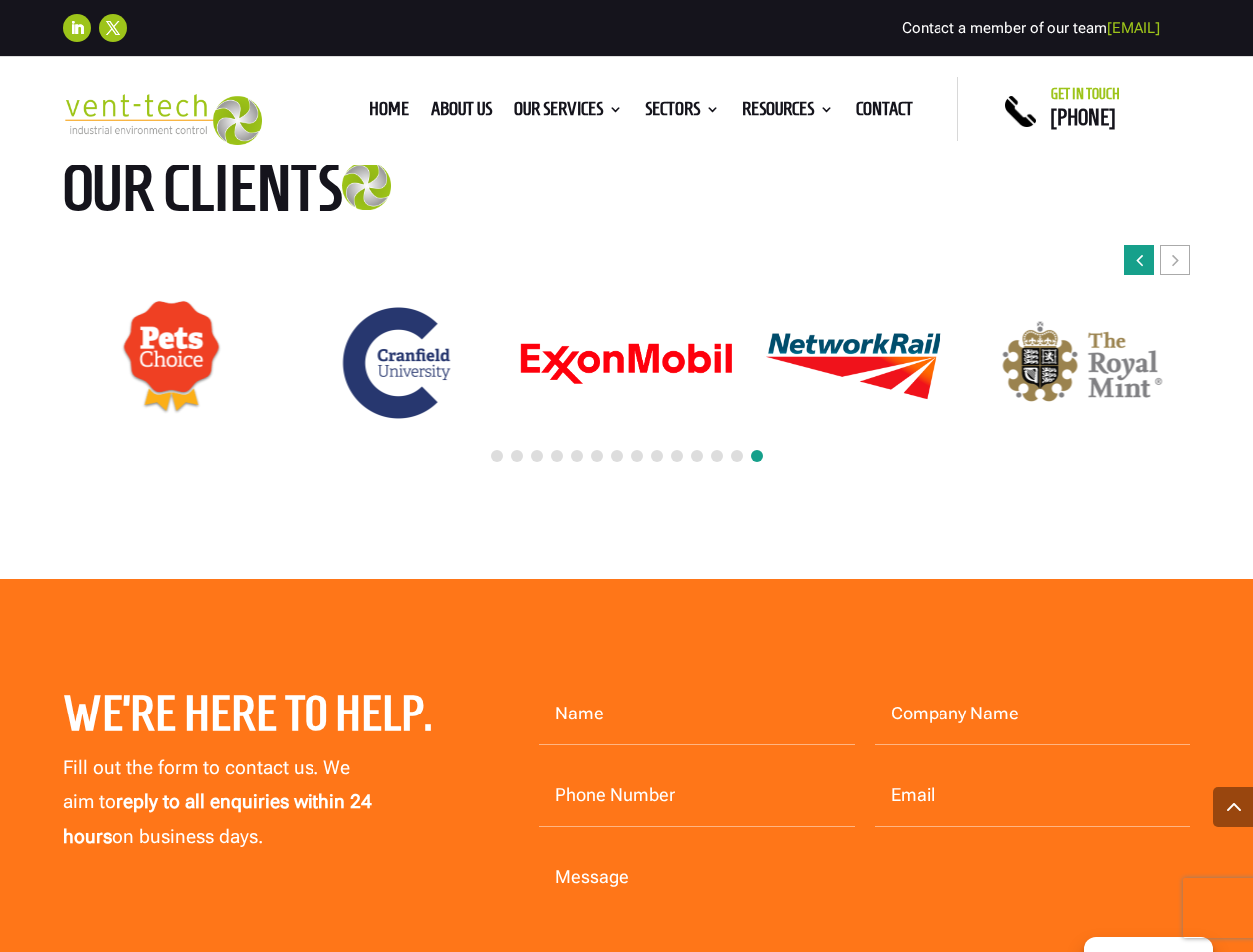 click at bounding box center (1139, 260) 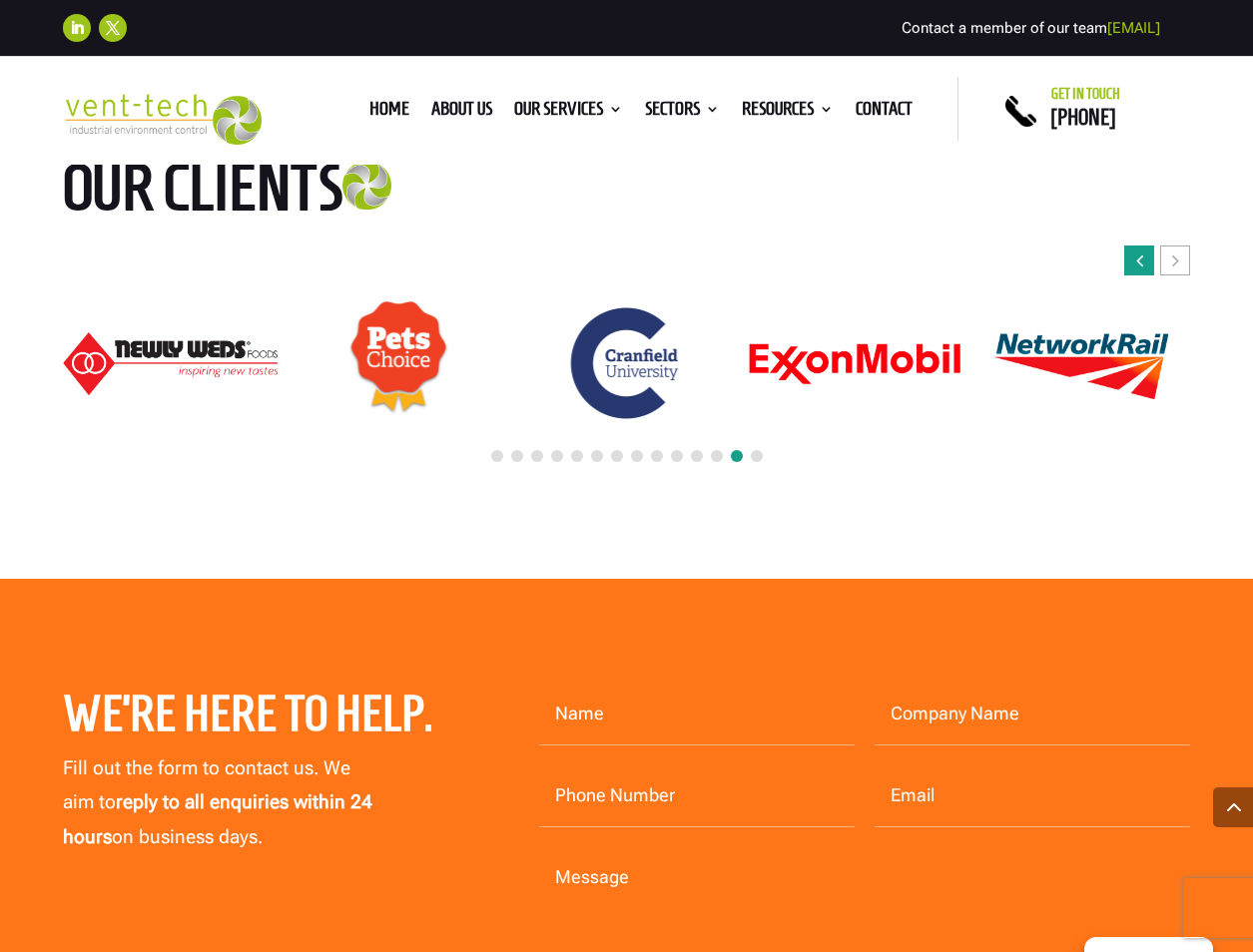 click at bounding box center [1139, 260] 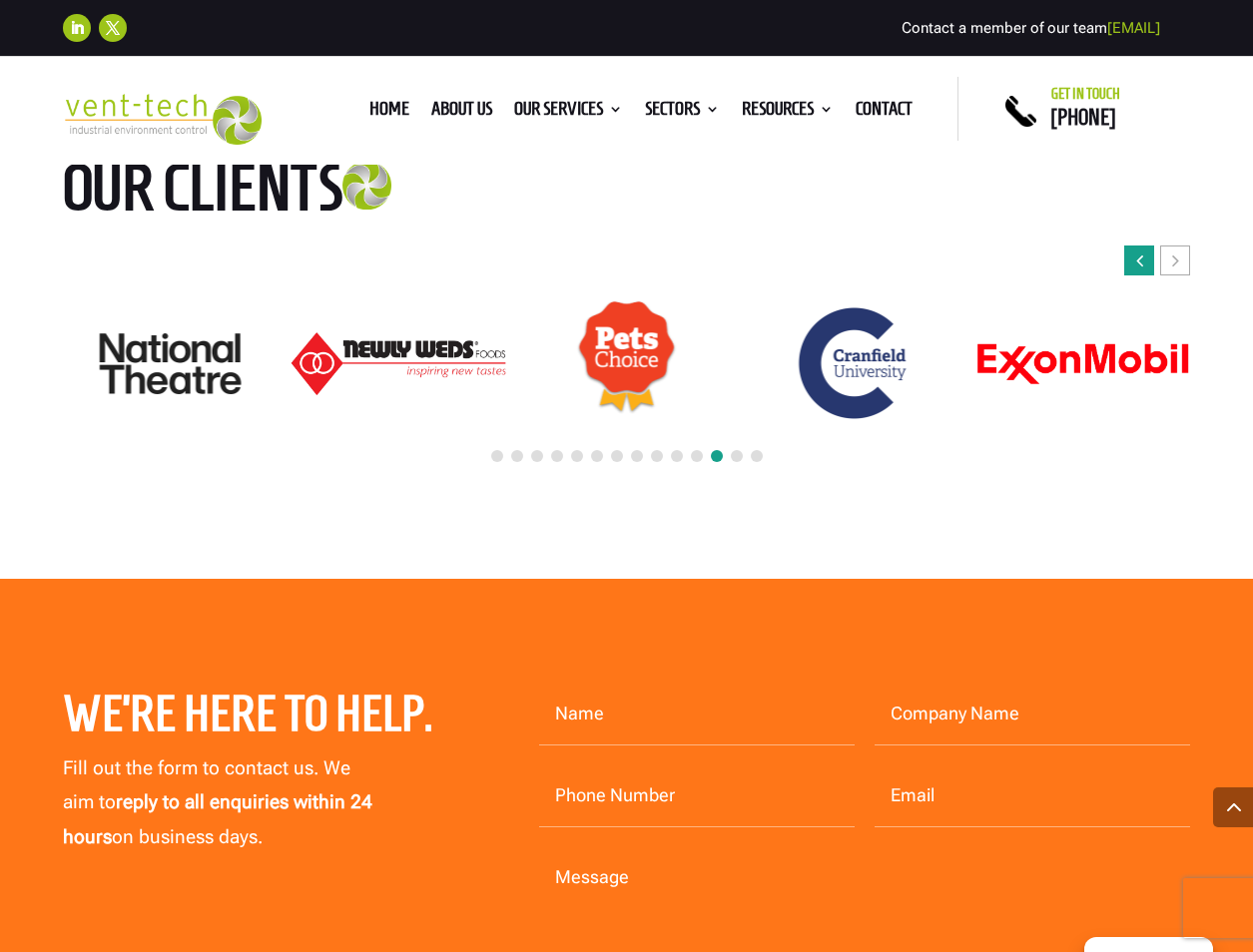 click at bounding box center (1139, 260) 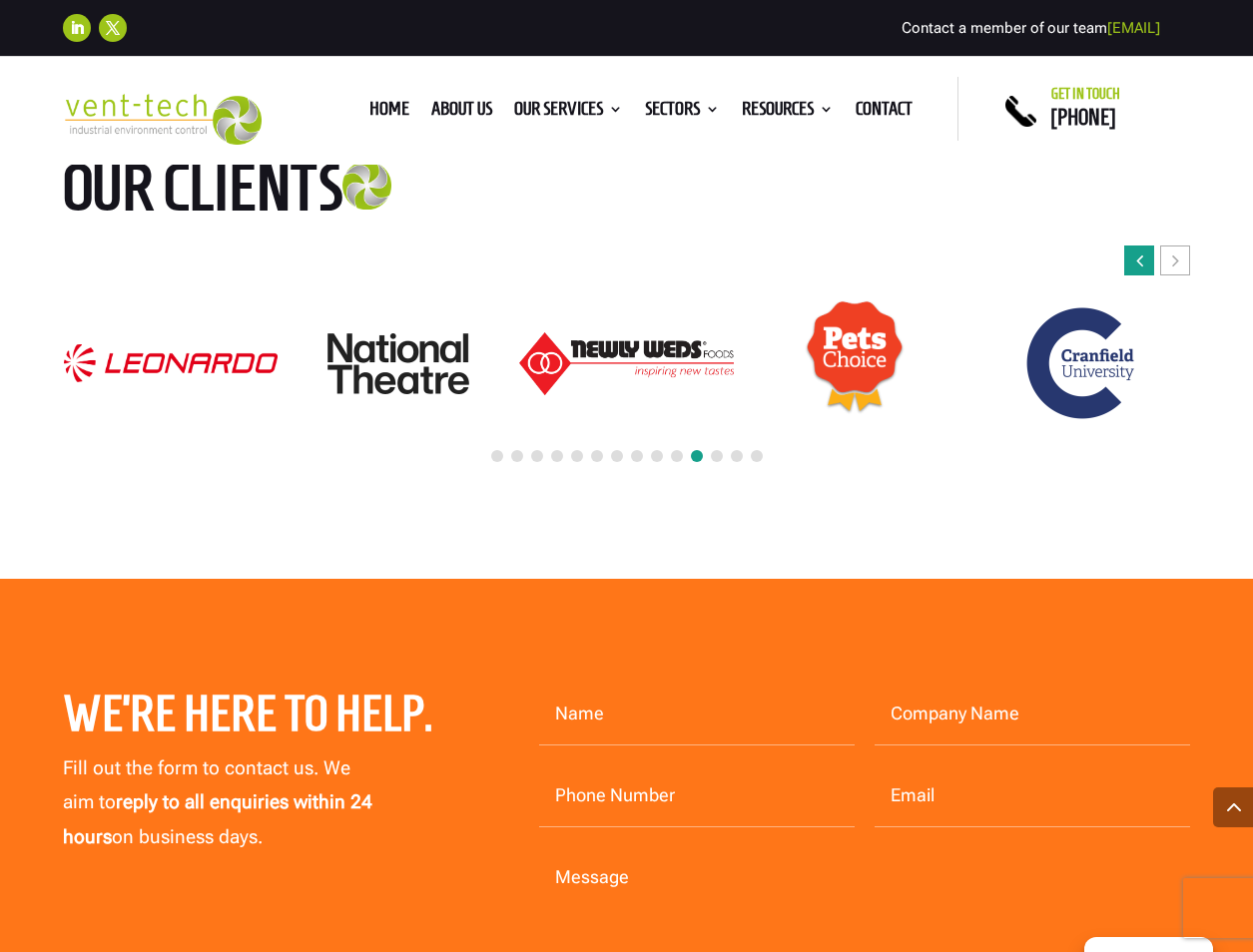 click at bounding box center [1139, 260] 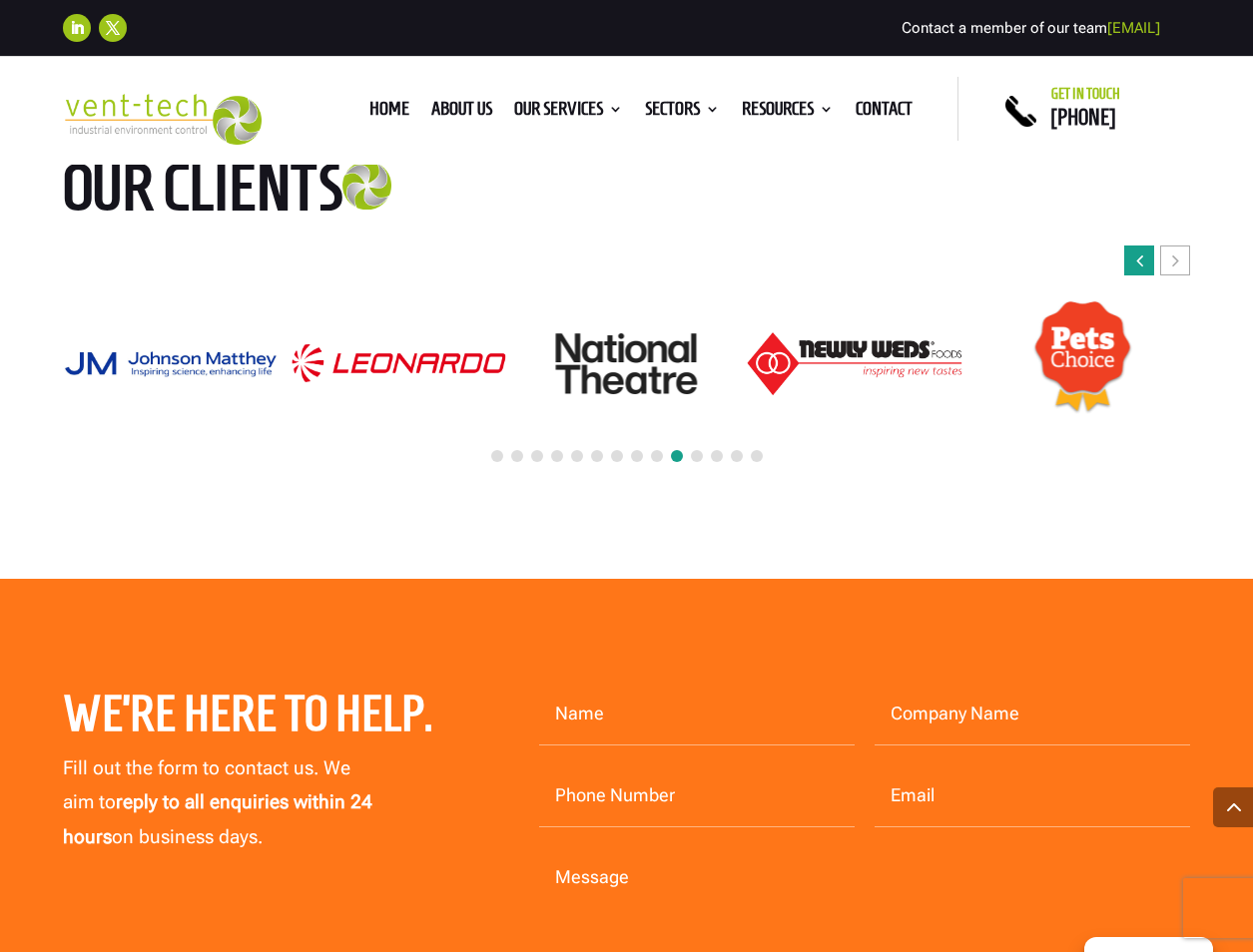 click at bounding box center [1139, 260] 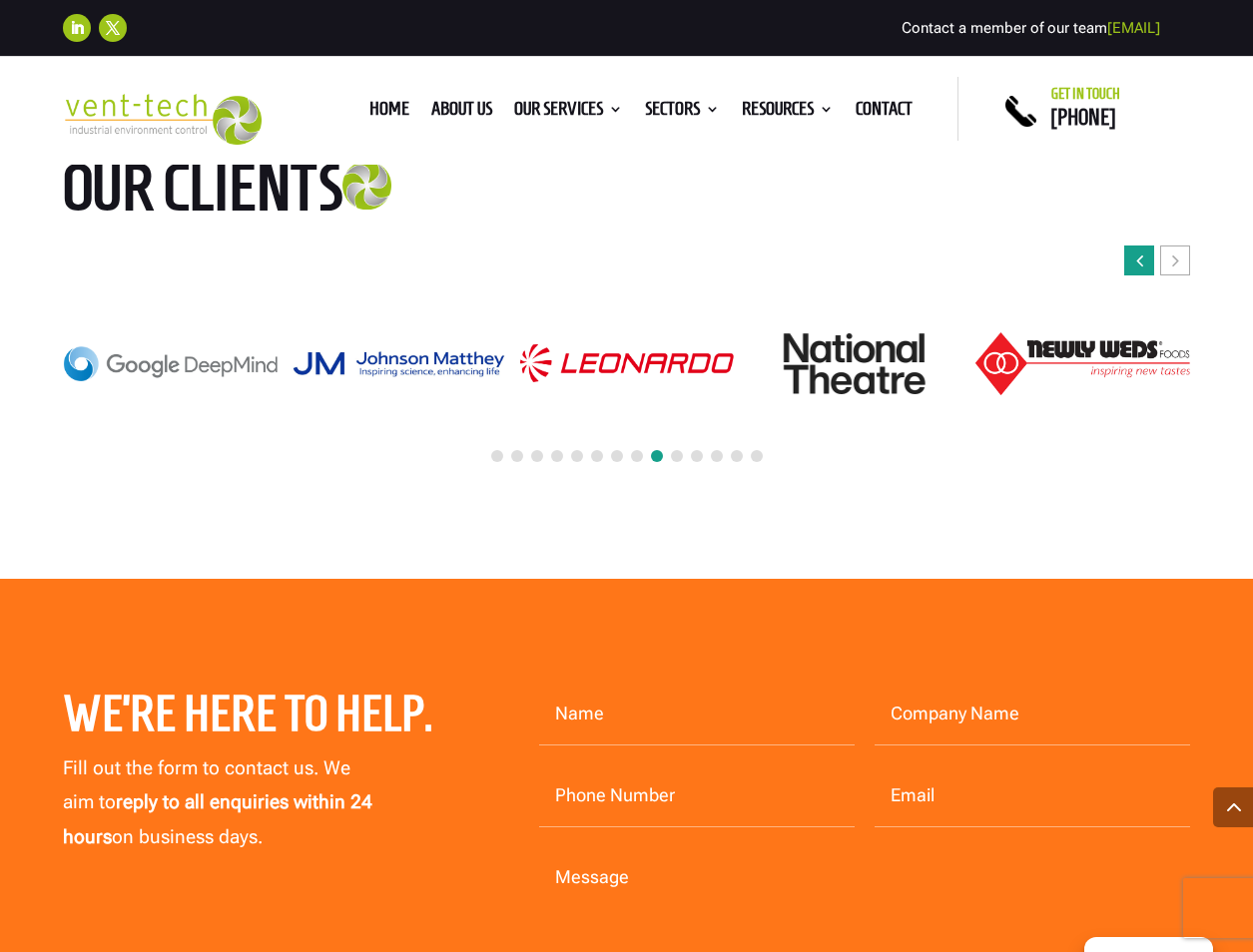 click at bounding box center [1139, 260] 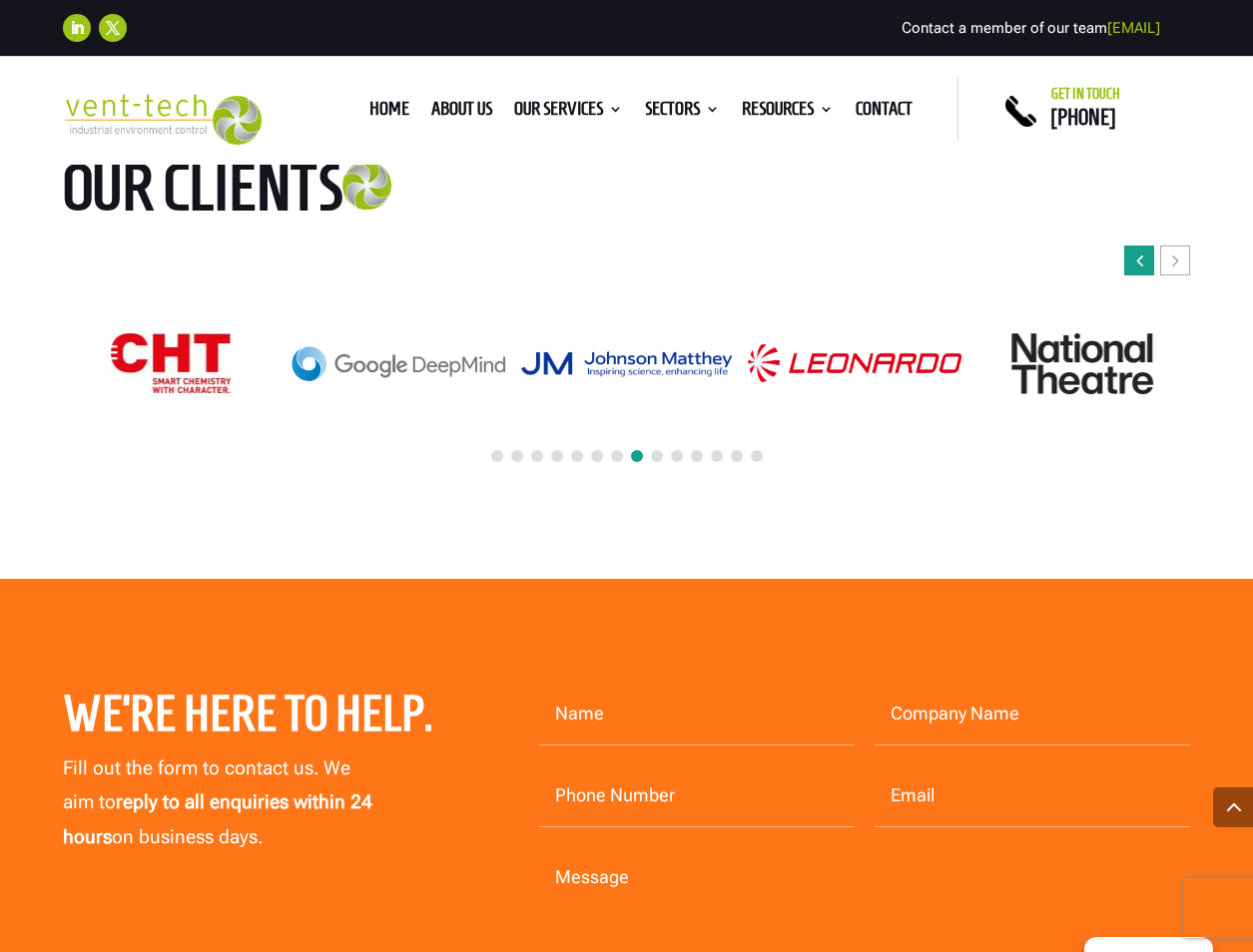 click at bounding box center [1139, 260] 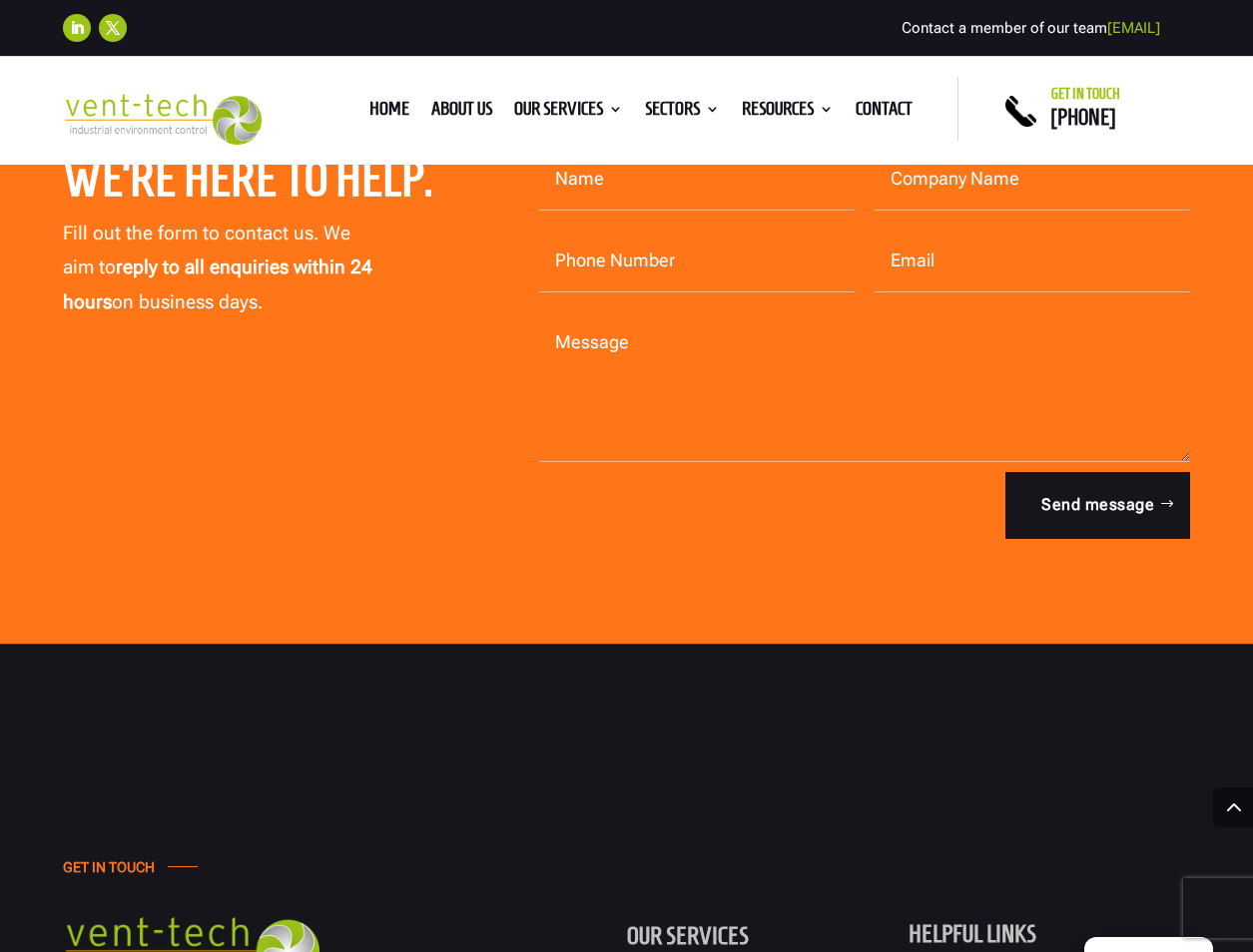 scroll, scrollTop: 6586, scrollLeft: 0, axis: vertical 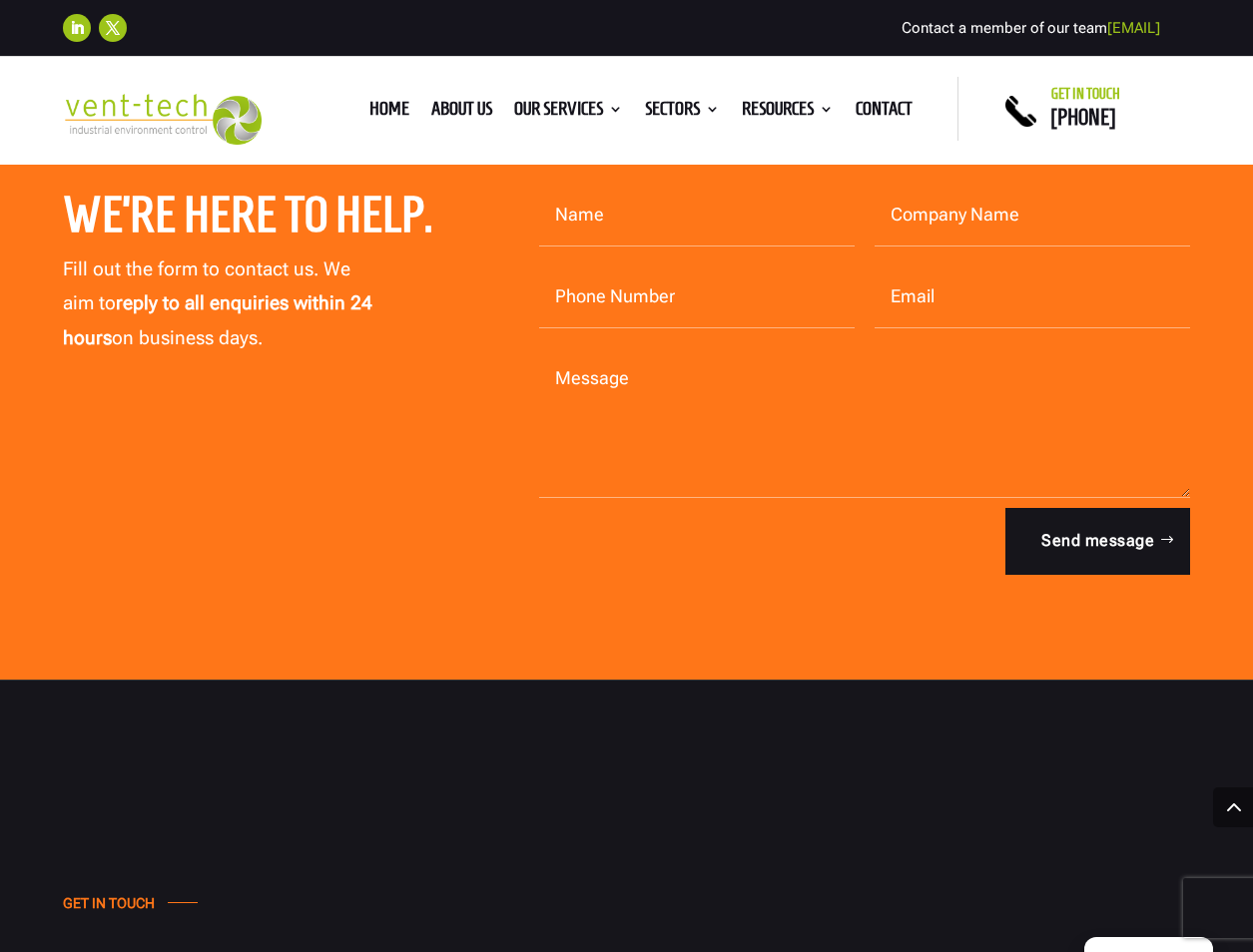 click on "Name" at bounding box center [697, 216] 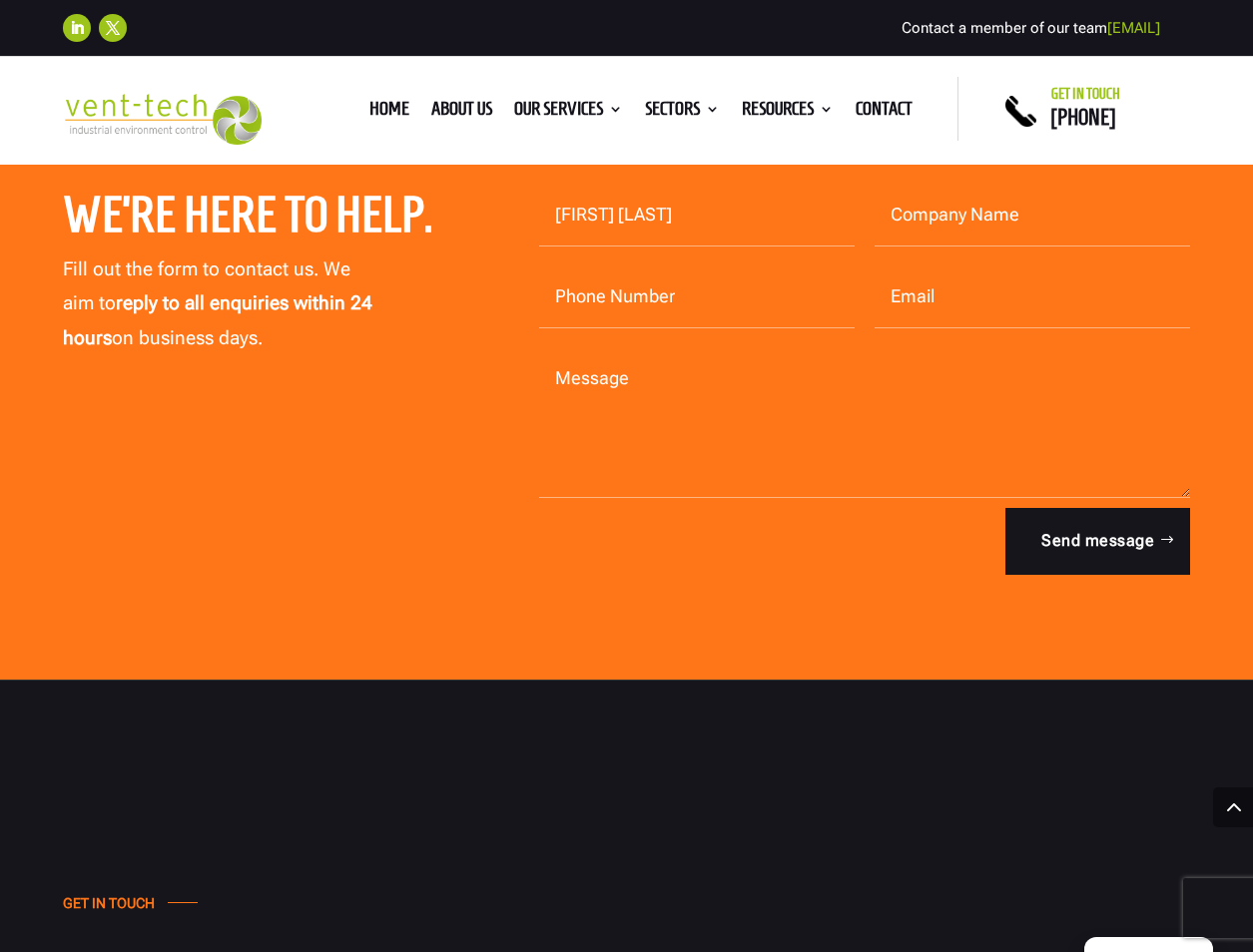 type on "[NAME] [LAST]" 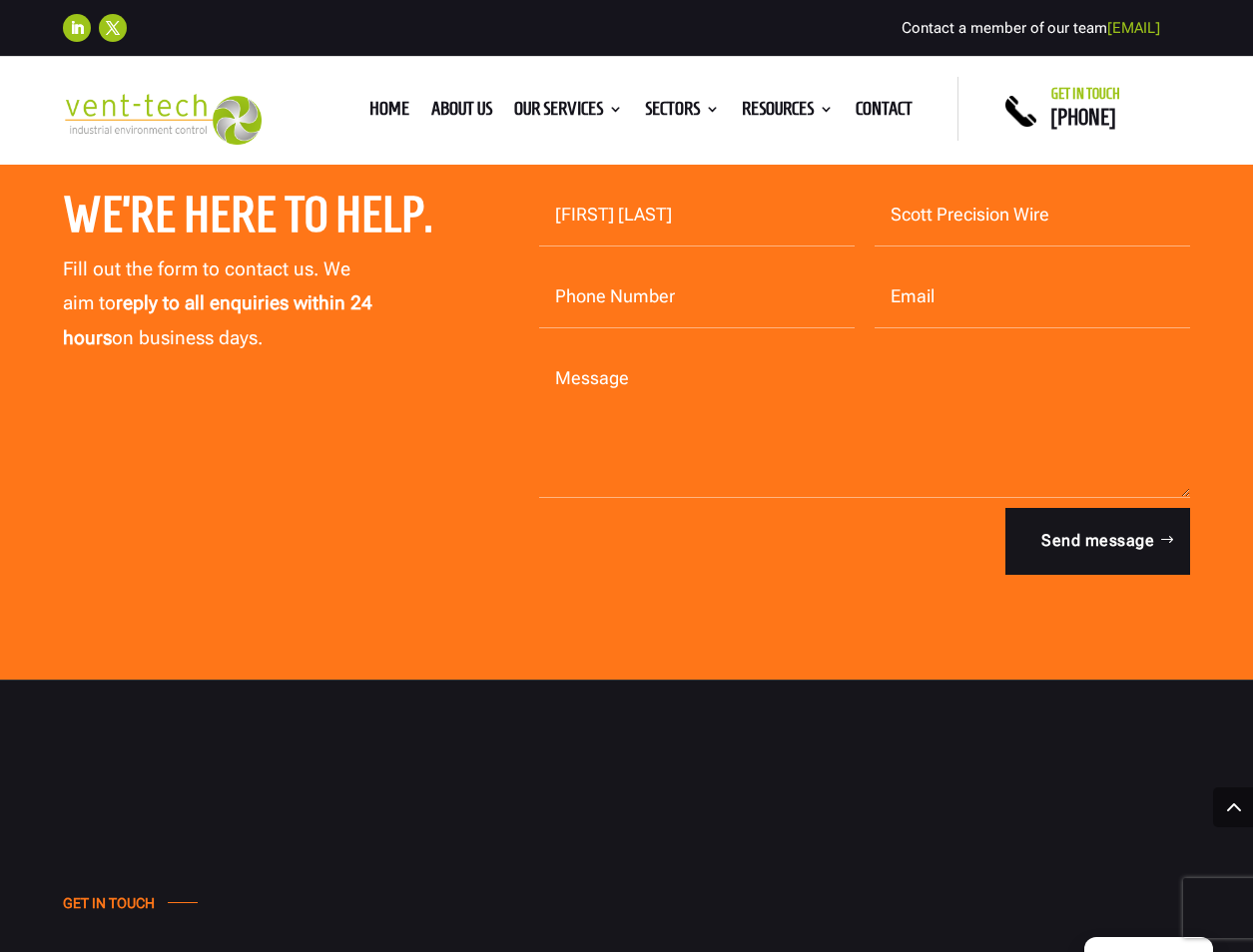 type on "Scott Precision Wire" 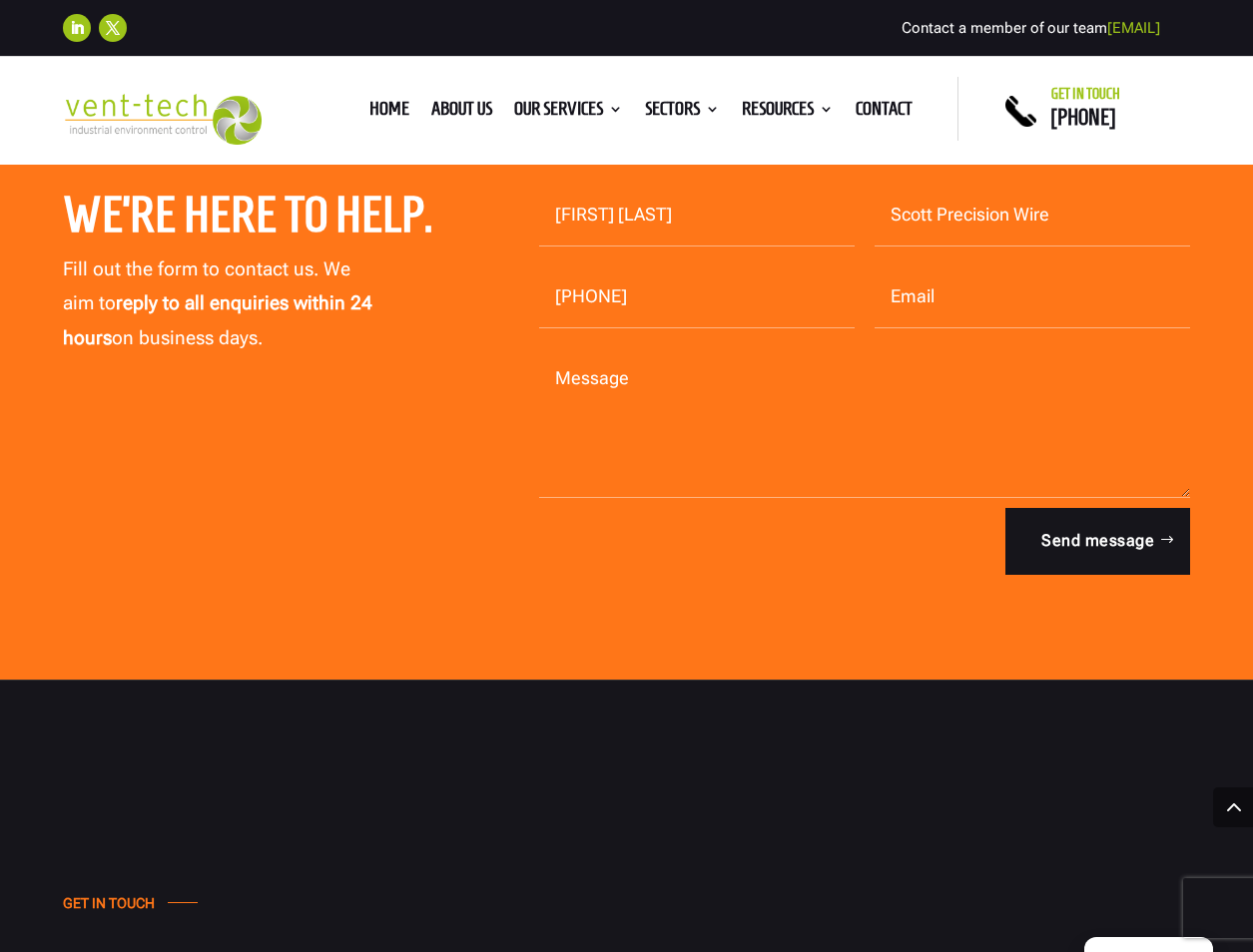 click on "0) 161 998 5533" at bounding box center (697, 297) 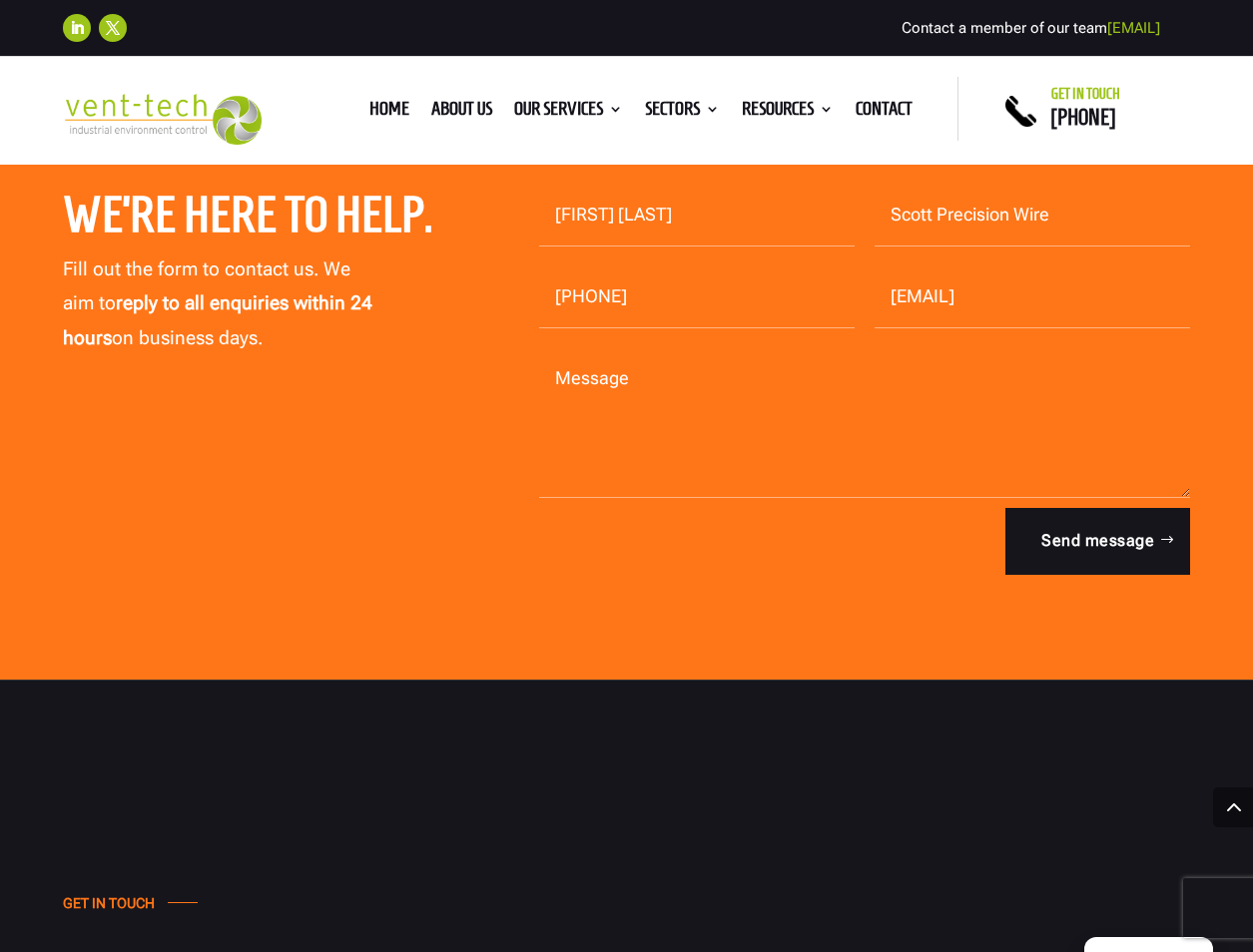 click on "Message" at bounding box center [865, 423] 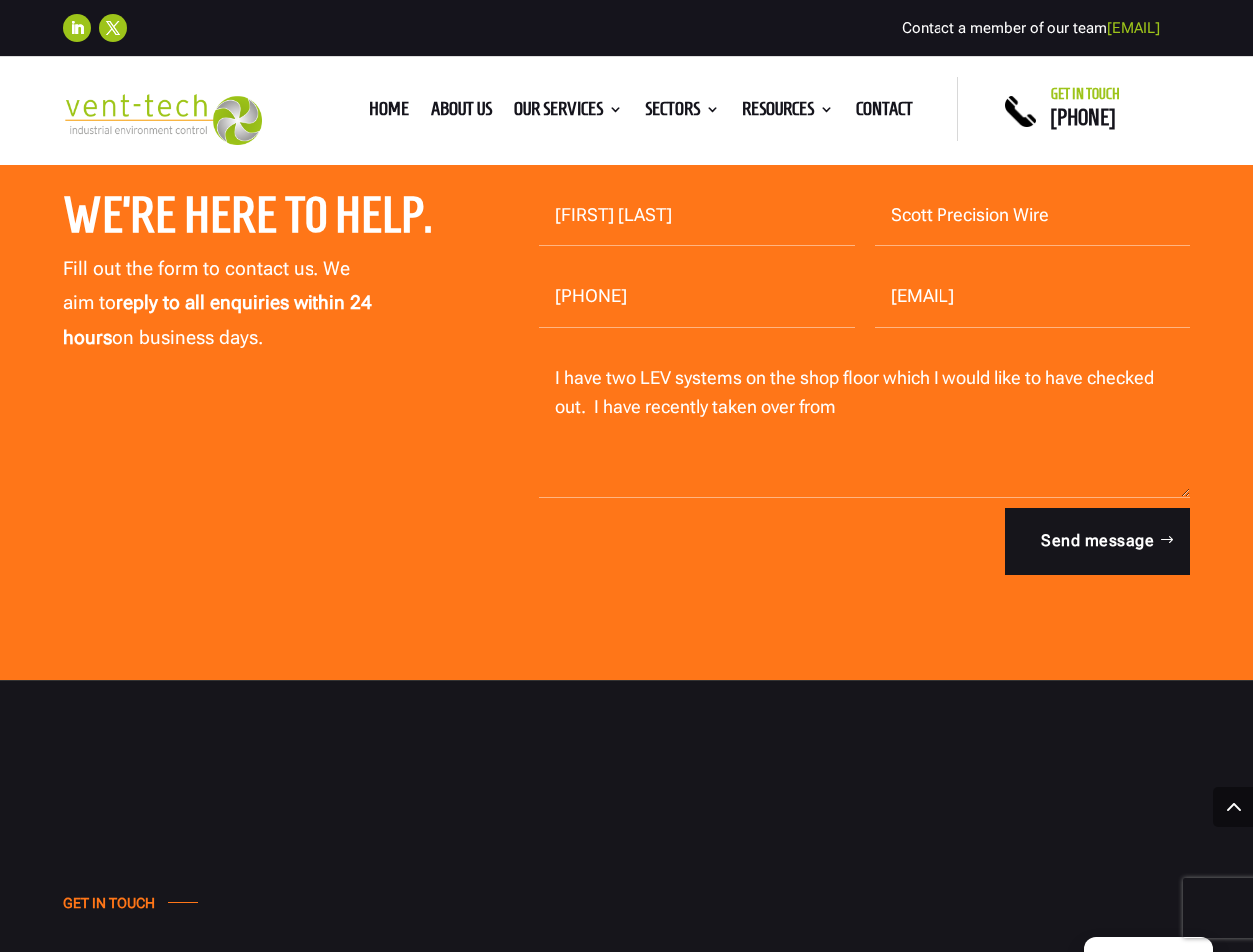 click on "I have two LEV systems on the shop floor which I would like to have checked out.  I have recently taken over from" at bounding box center [865, 423] 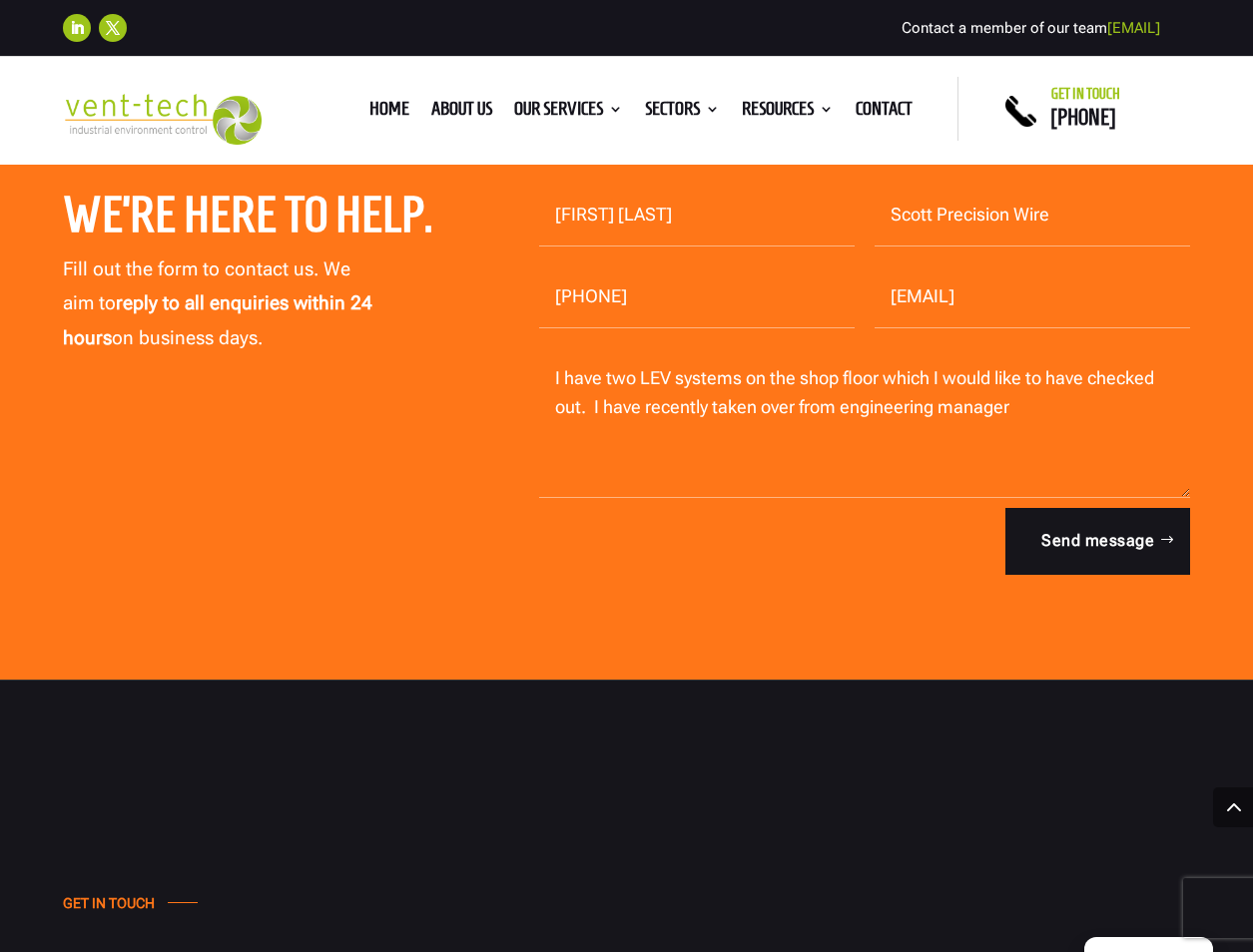 click on "I have two LEV systems on the shop floor which I would like to have checked out.  I have recently taken over from engineering manager" at bounding box center (865, 423) 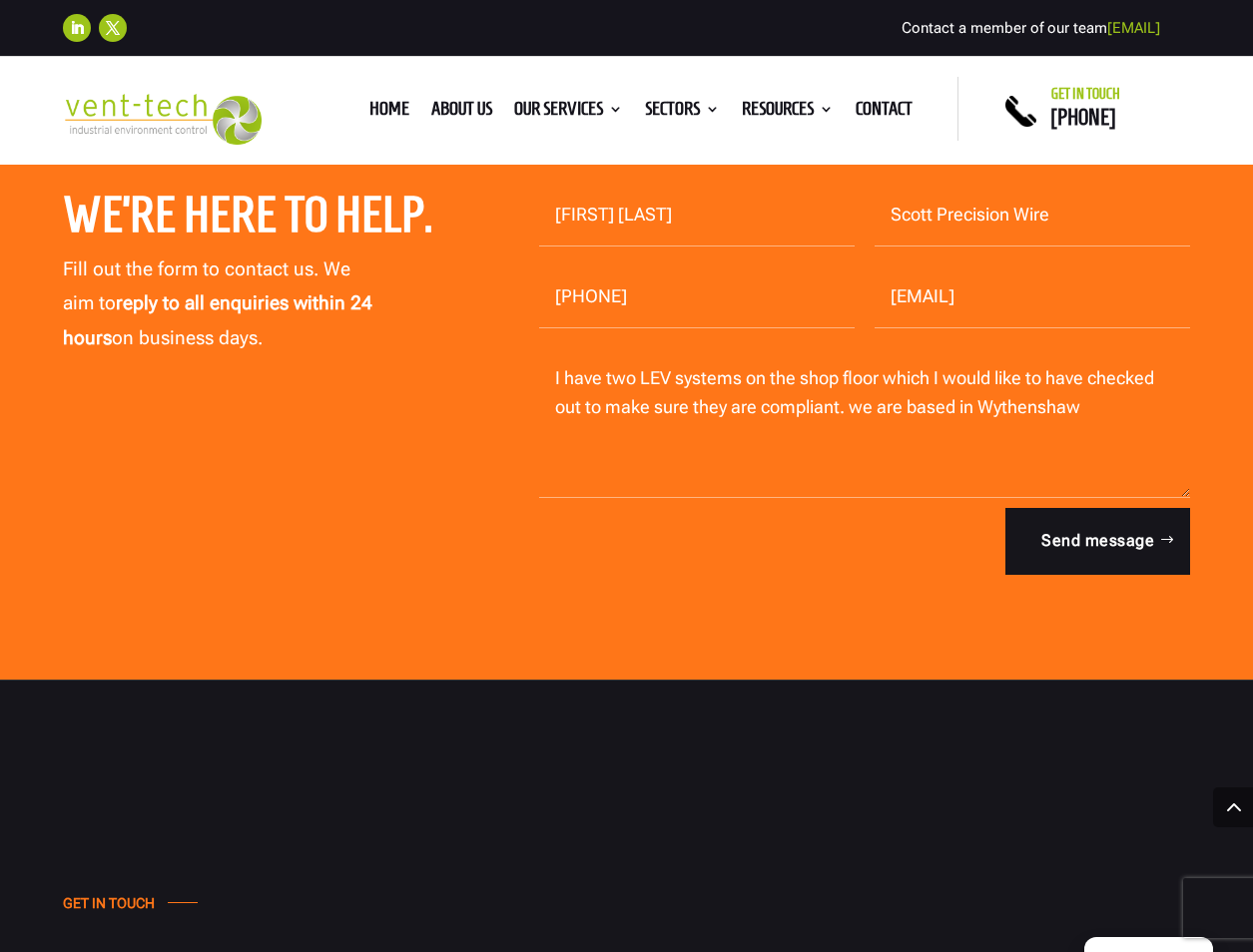drag, startPoint x: 1022, startPoint y: 527, endPoint x: 941, endPoint y: 569, distance: 91.24144 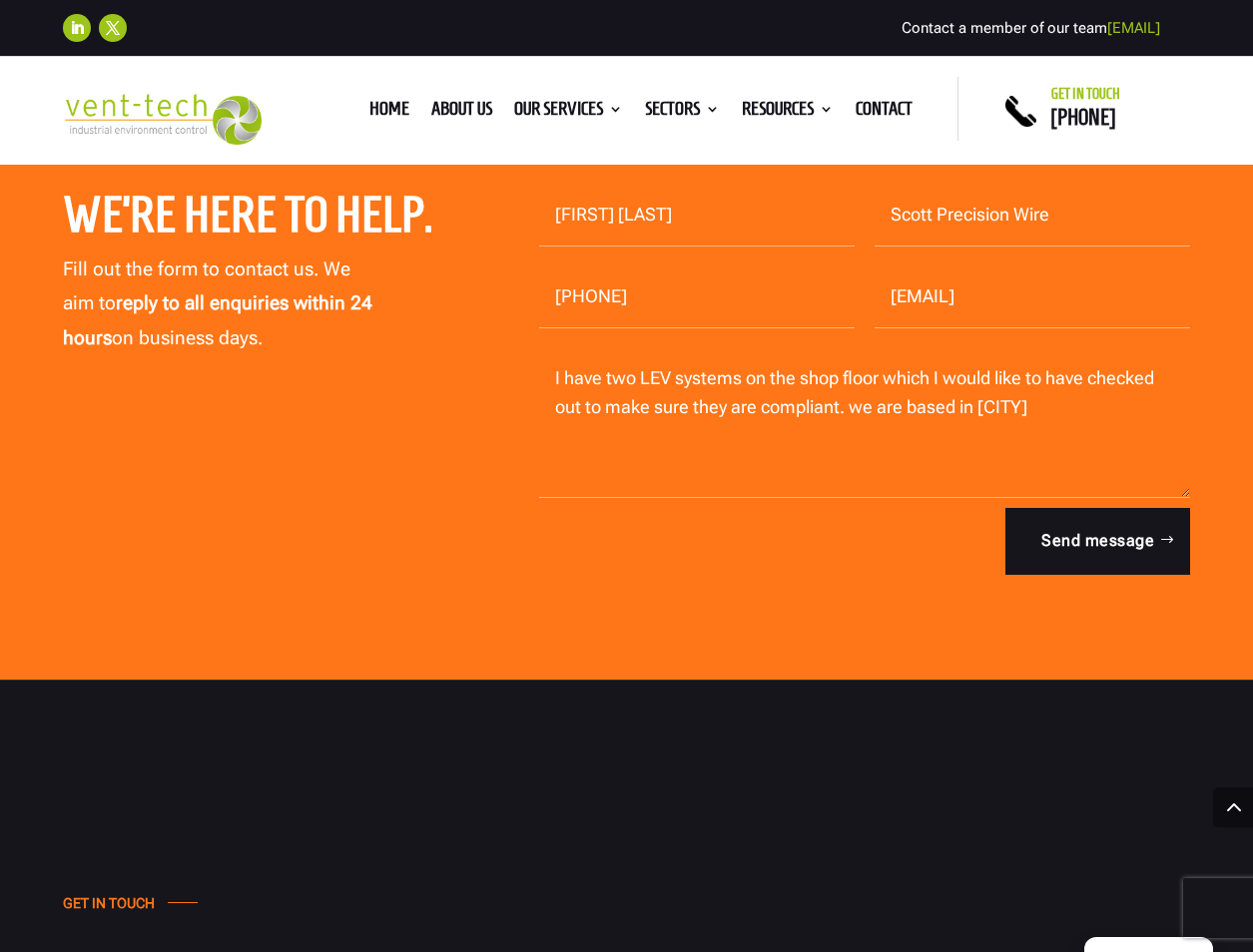 click on "I have two LEV systems on the shop floor which I would like to have checked out to make sure they are compliant. we are based in Wythenshawe" at bounding box center (865, 423) 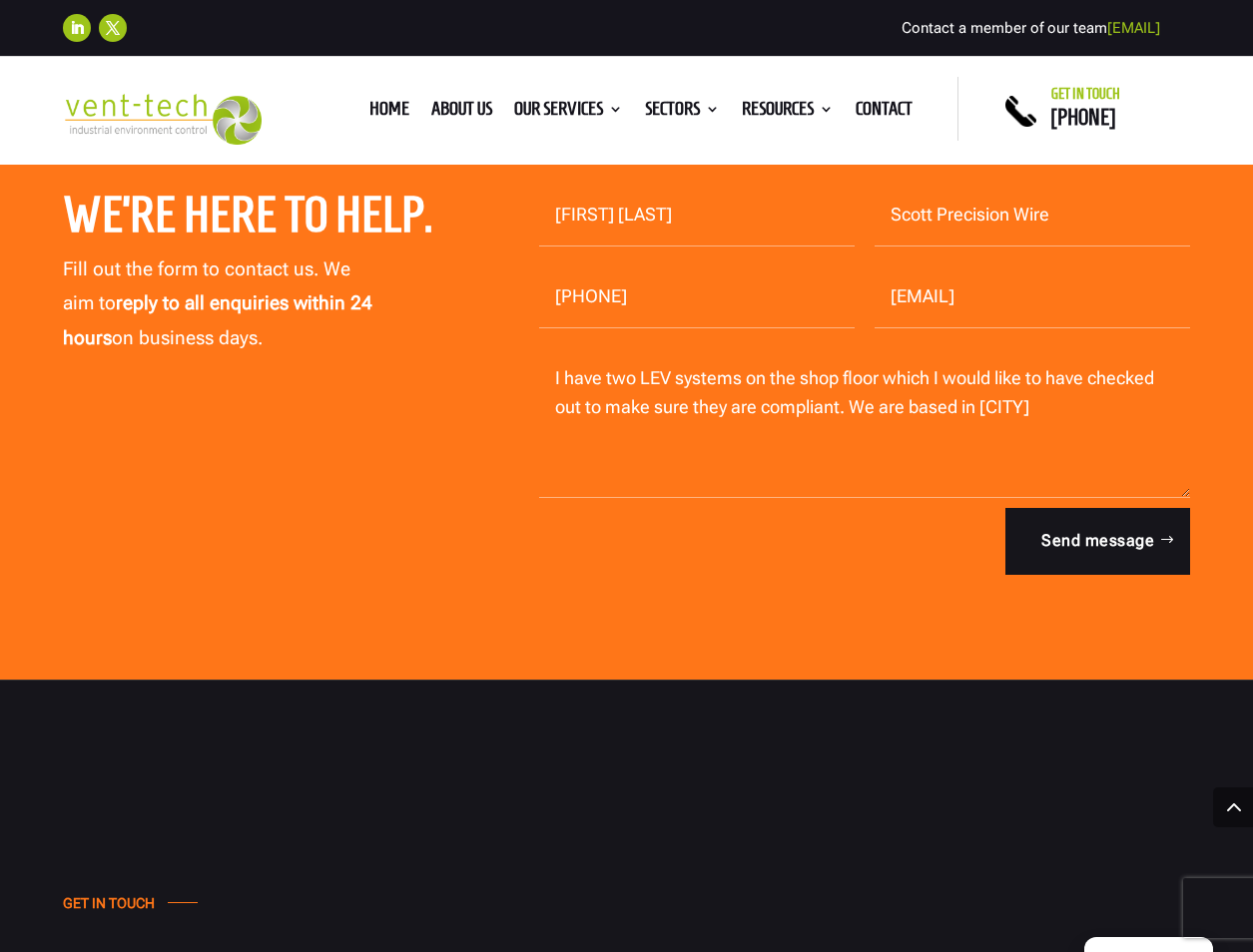 click on "I have two LEV systems on the shop floor which I would like to have checked out to make sure they are compliant. We are based in Wythenshawe" at bounding box center [865, 423] 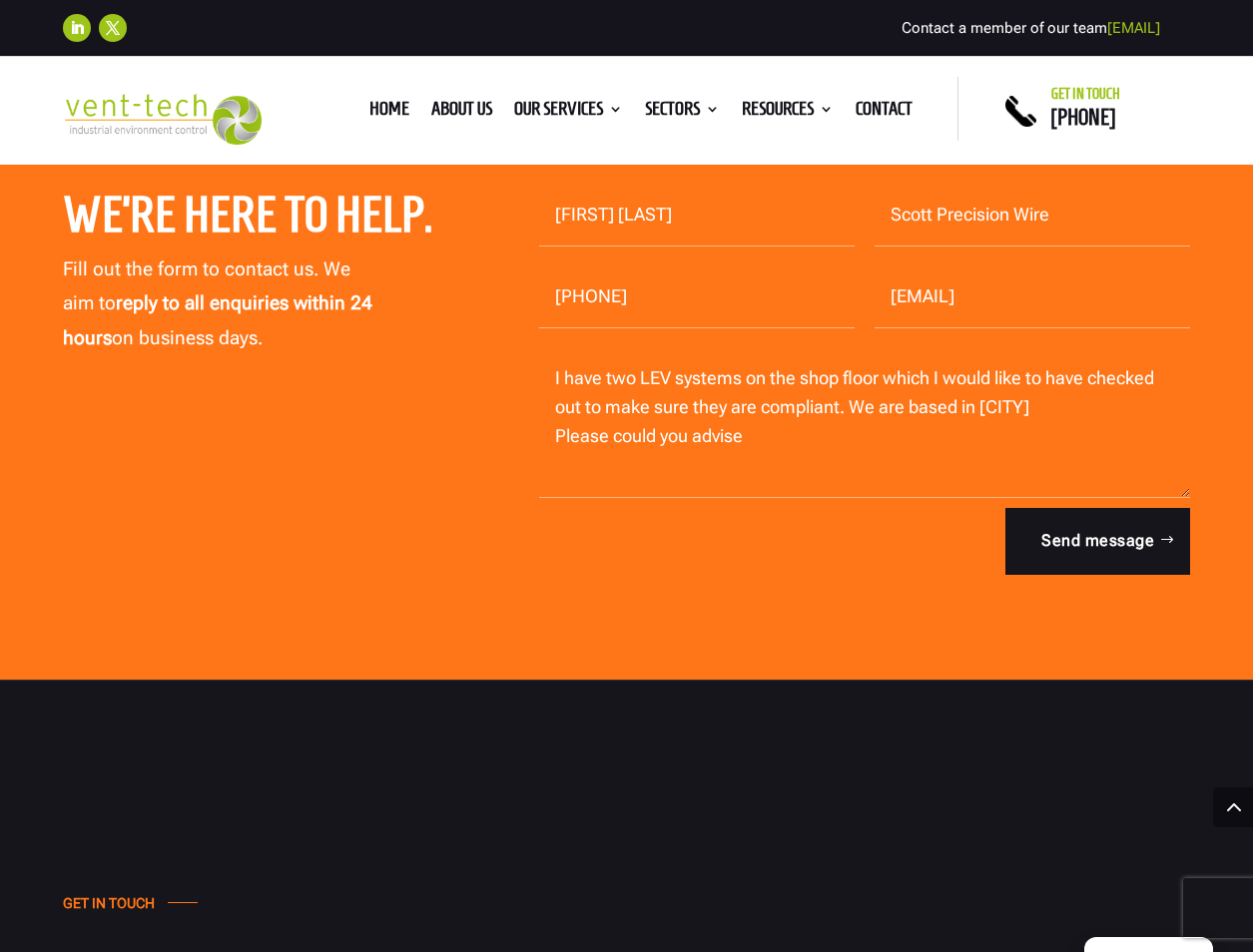 click on "I have two LEV systems on the shop floor which I would like to have checked out to make sure they are compliant. We are based in Wythenshawe
Please could you advise" at bounding box center (865, 423) 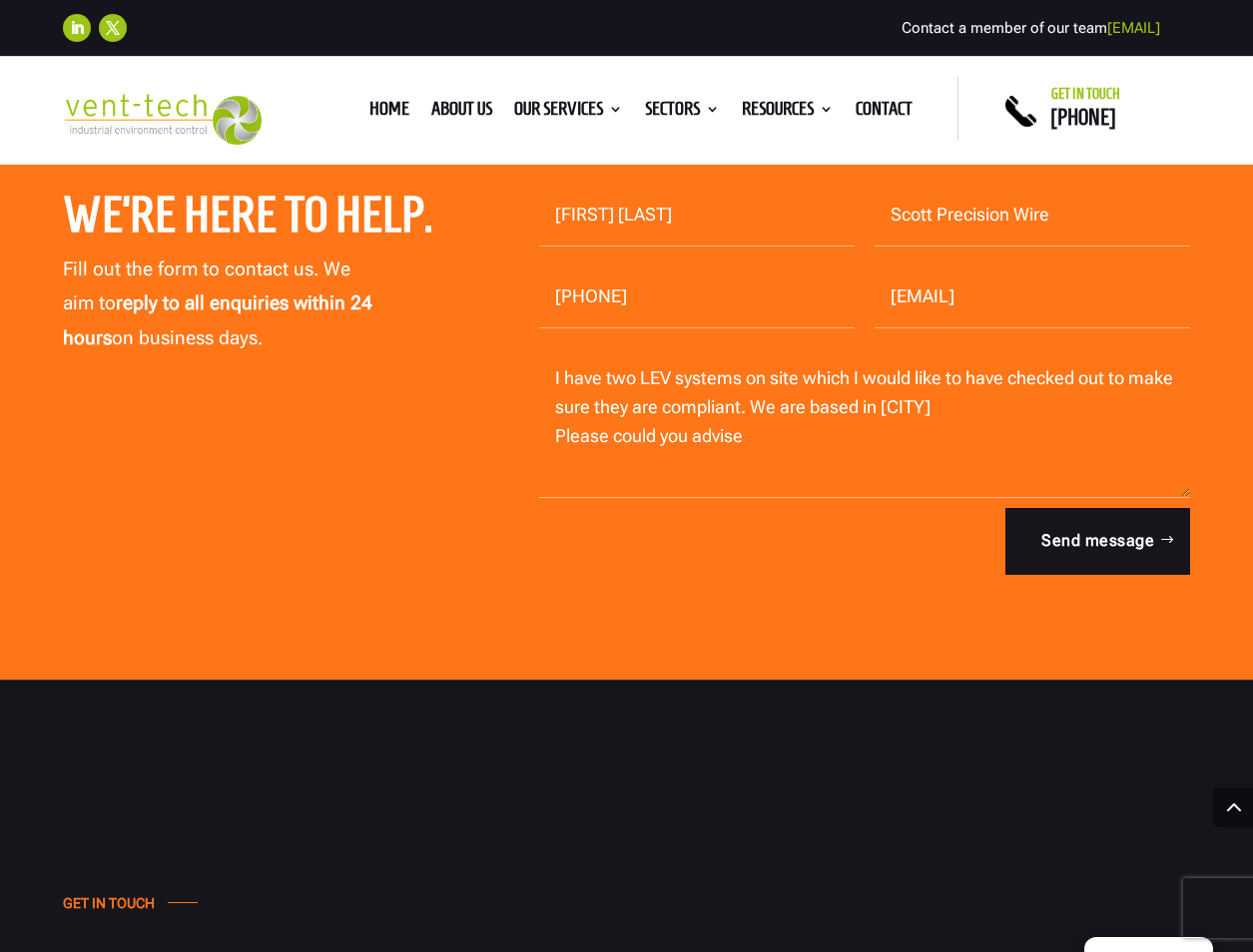 click on "I have two LEV systems on site which I would like to have checked out to make sure they are compliant. We are based in Wythenshawe
Please could you advise" at bounding box center [865, 423] 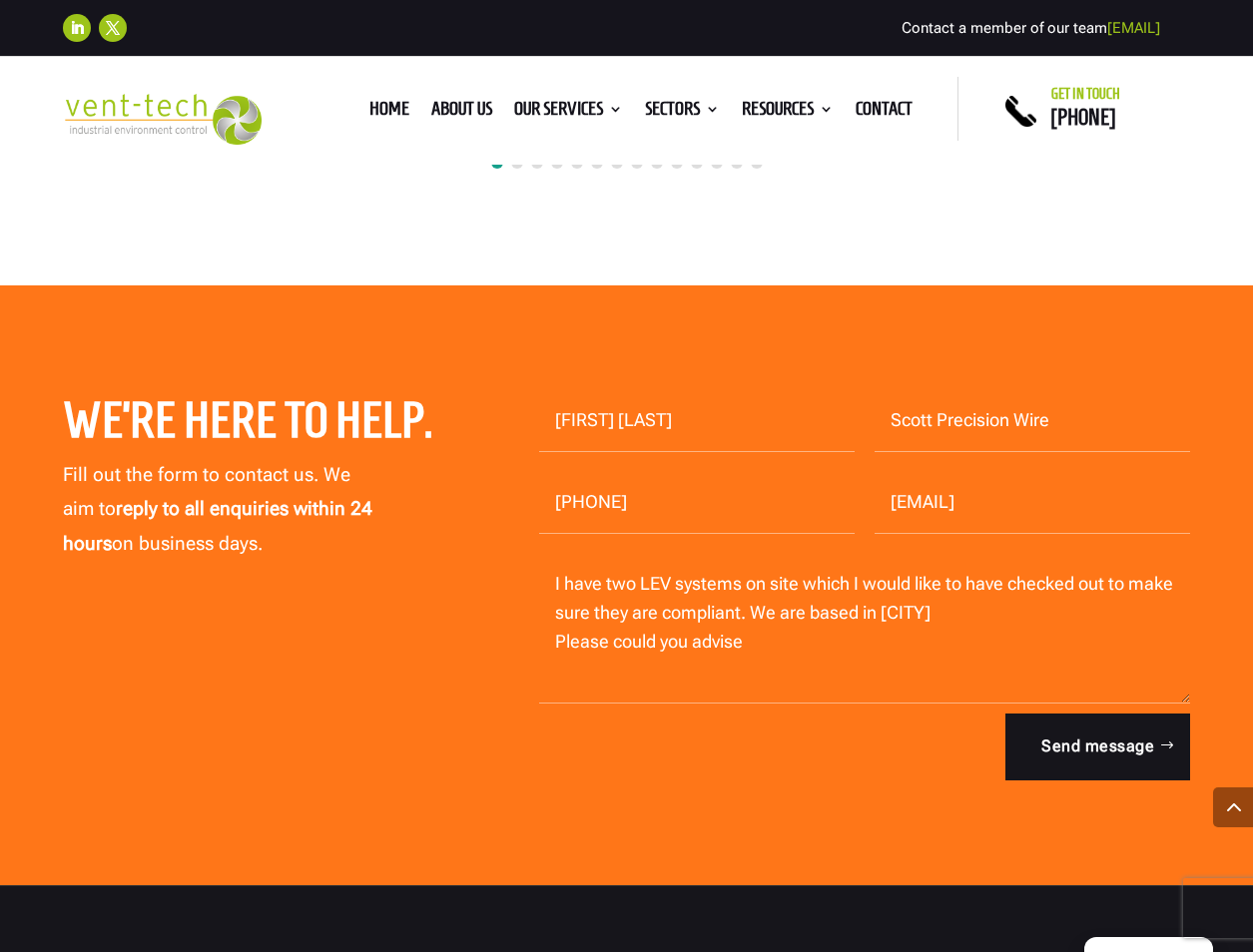 scroll, scrollTop: 6586, scrollLeft: 0, axis: vertical 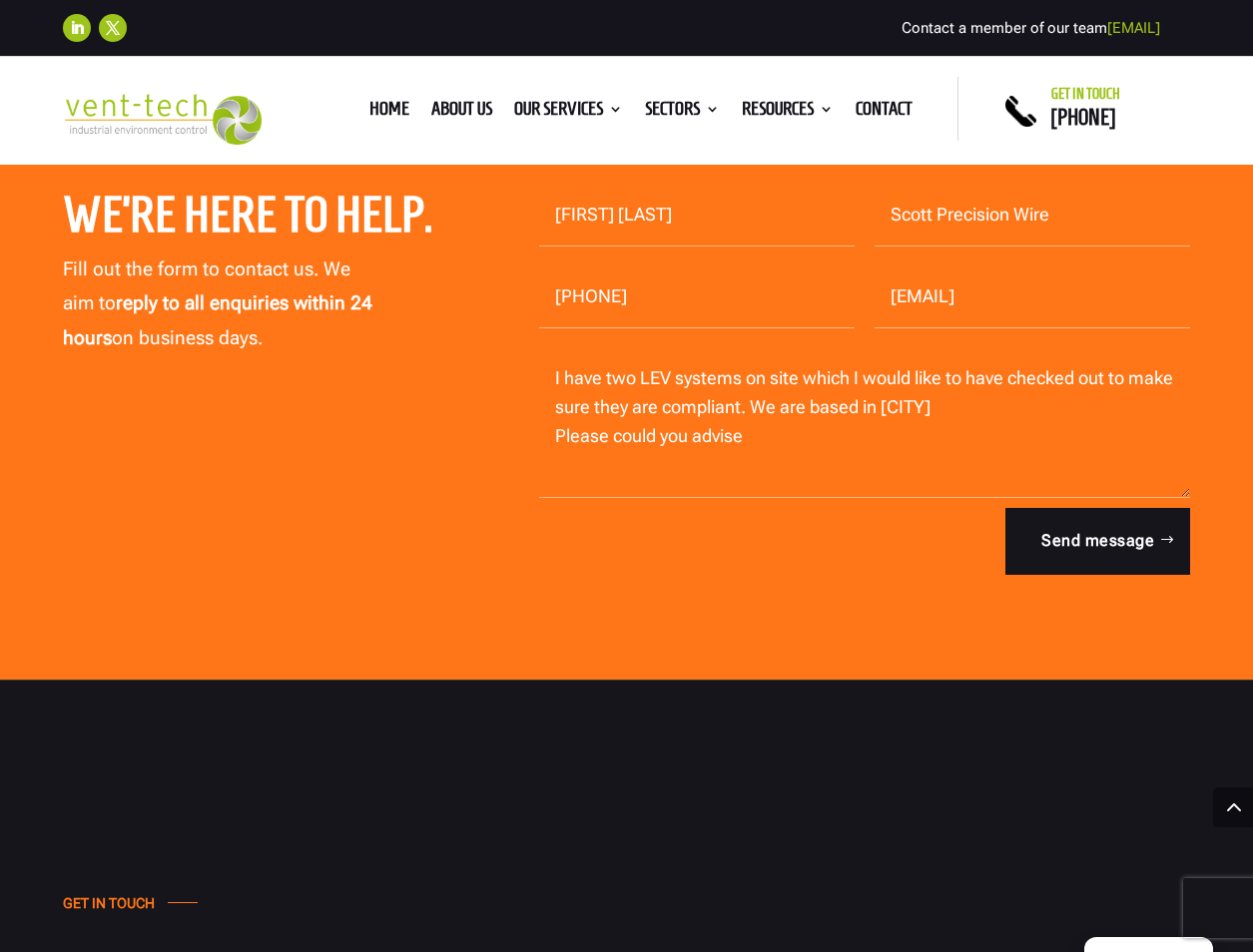 drag, startPoint x: 799, startPoint y: 522, endPoint x: 1045, endPoint y: 528, distance: 246.07316 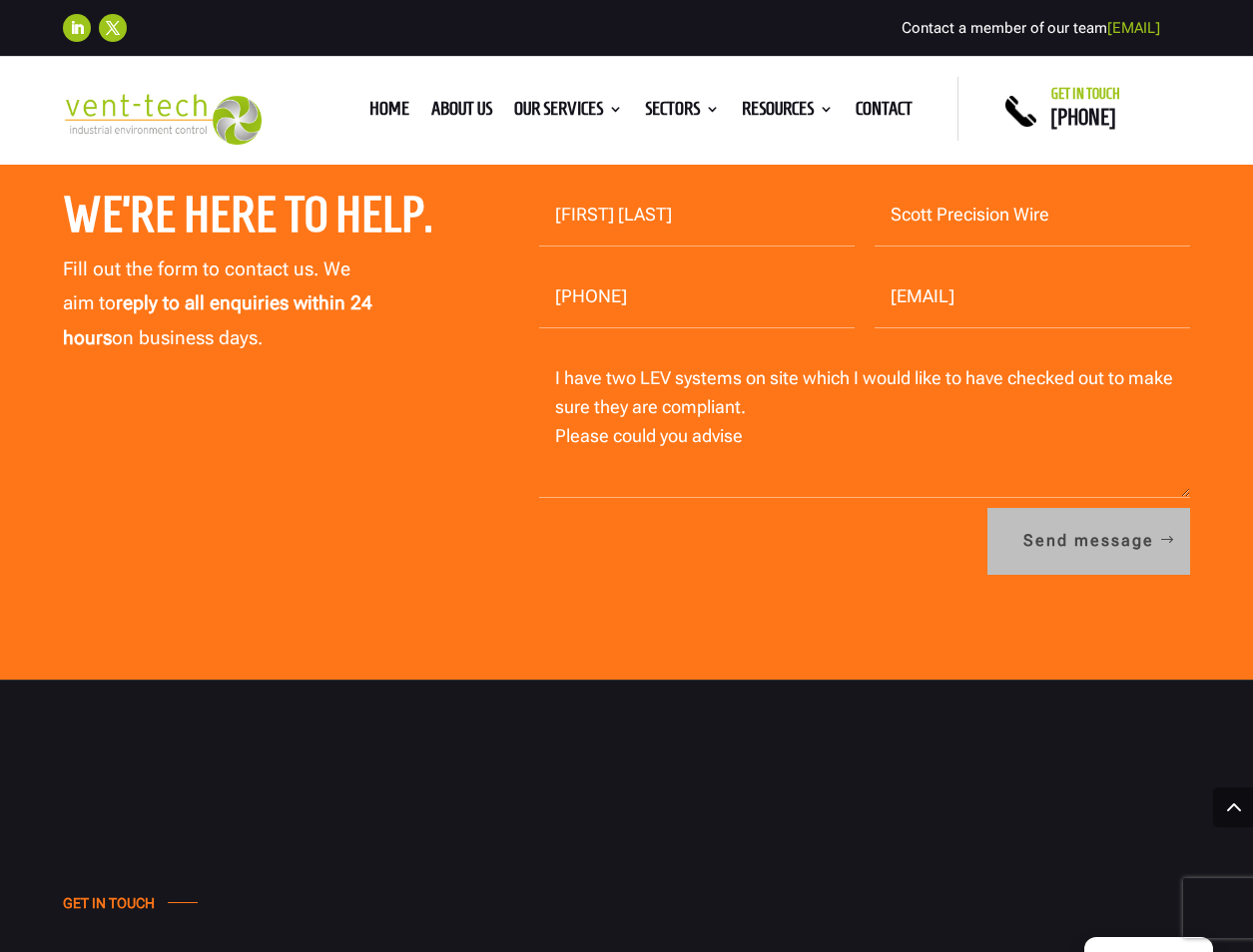type on "I have two LEV systems on site which I would like to have checked out to make sure they are compliant.
Please could you advise" 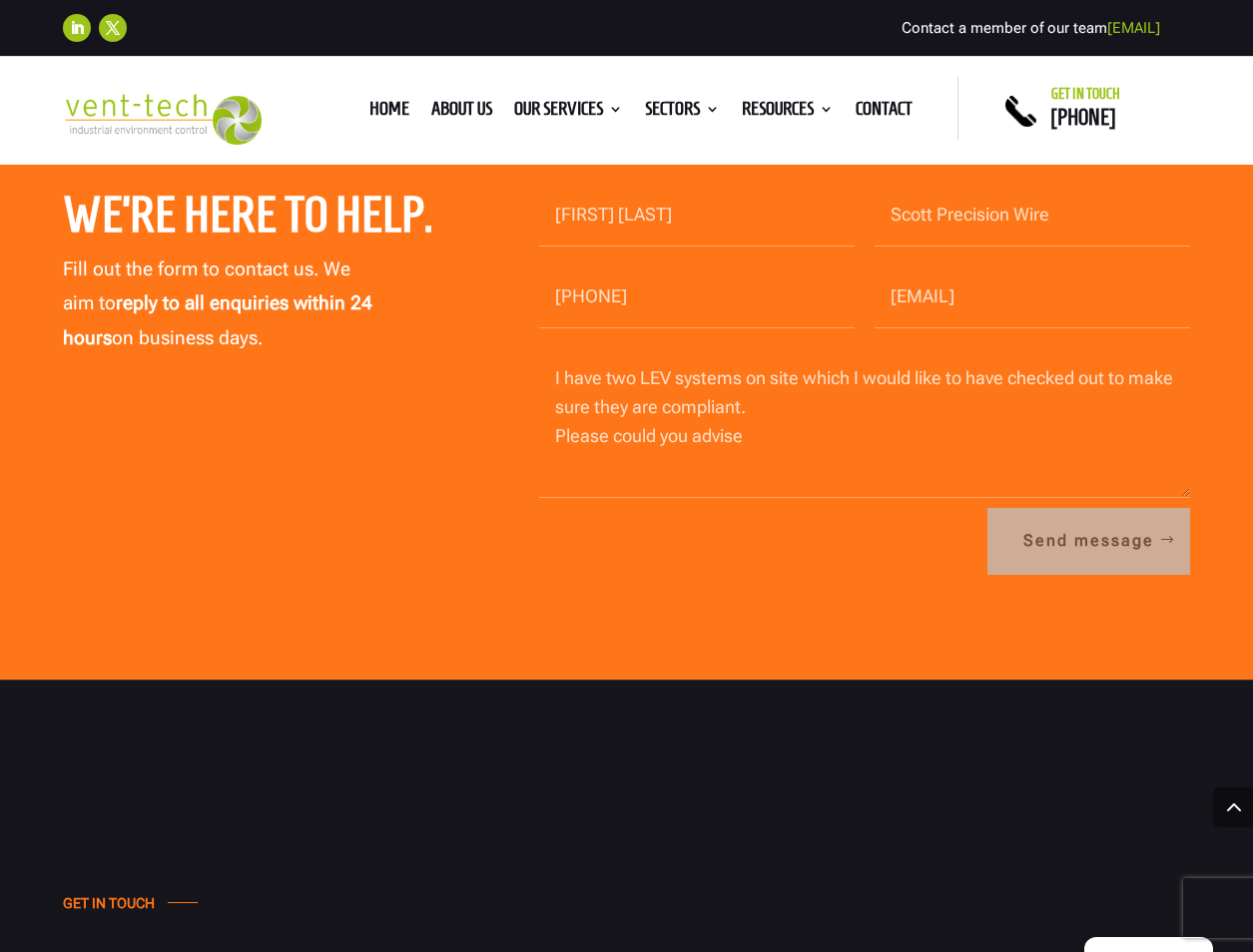 click on "Send message" at bounding box center [1088, 541] 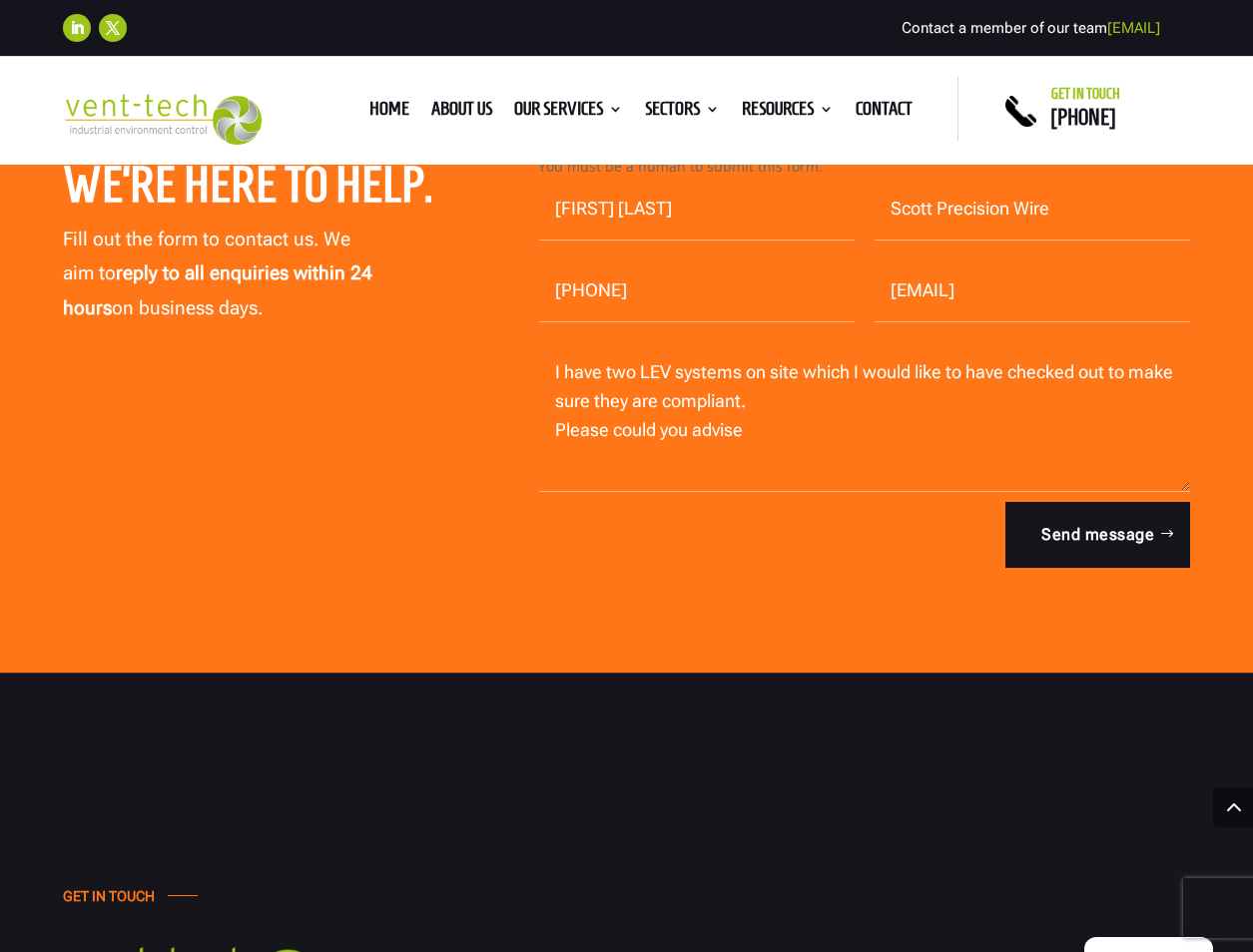 scroll, scrollTop: 6586, scrollLeft: 0, axis: vertical 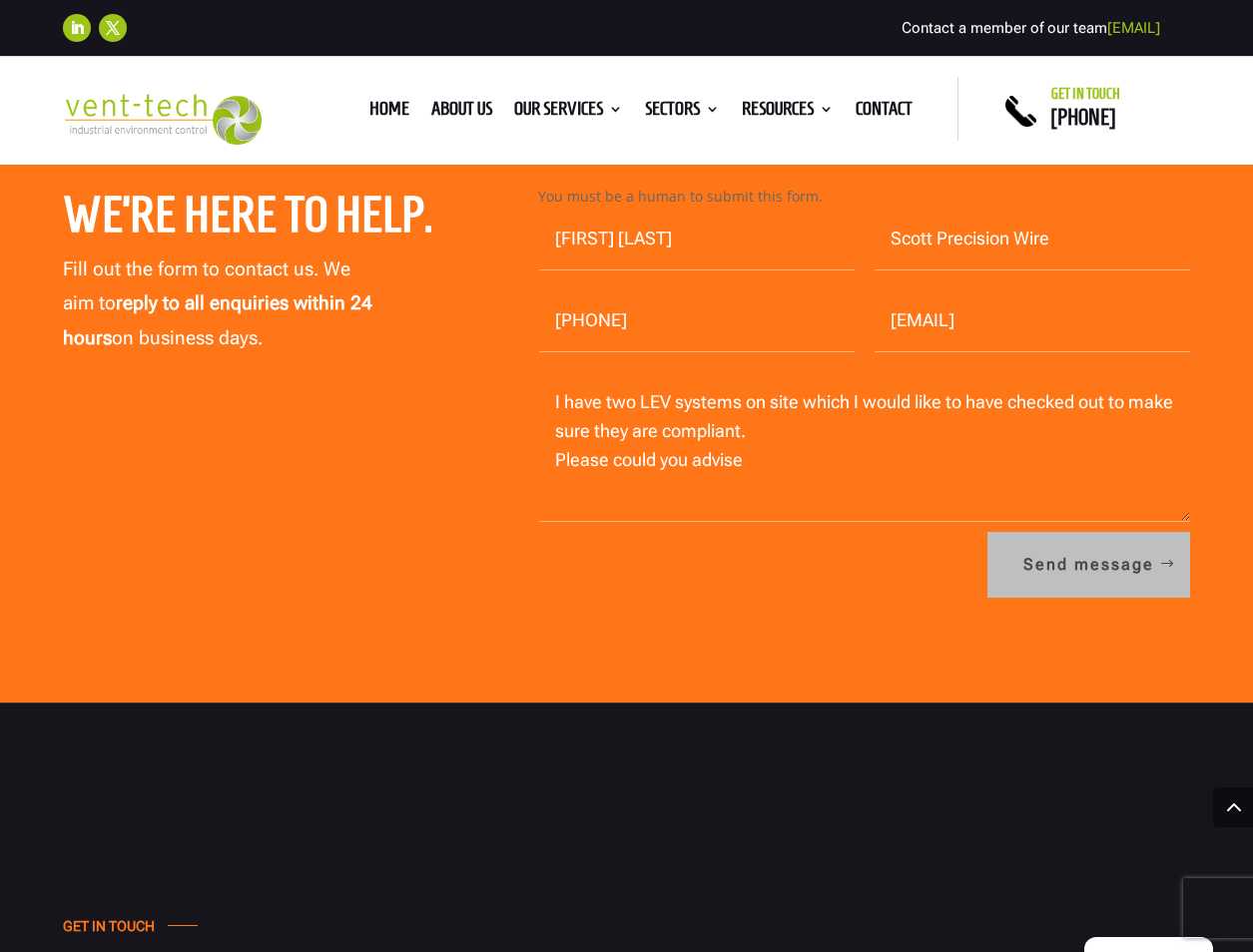 click on "Send message" at bounding box center [1088, 565] 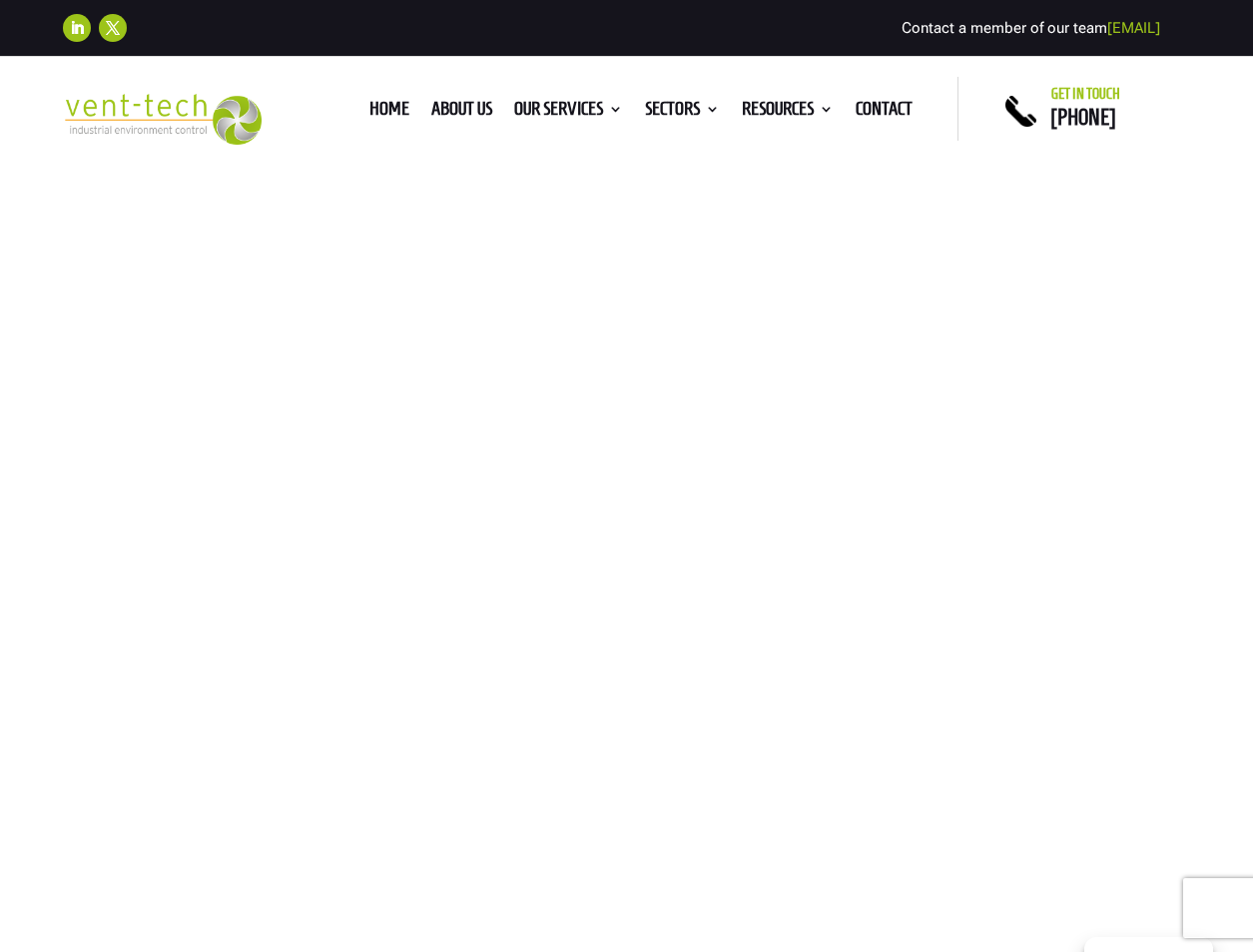 scroll, scrollTop: 0, scrollLeft: 0, axis: both 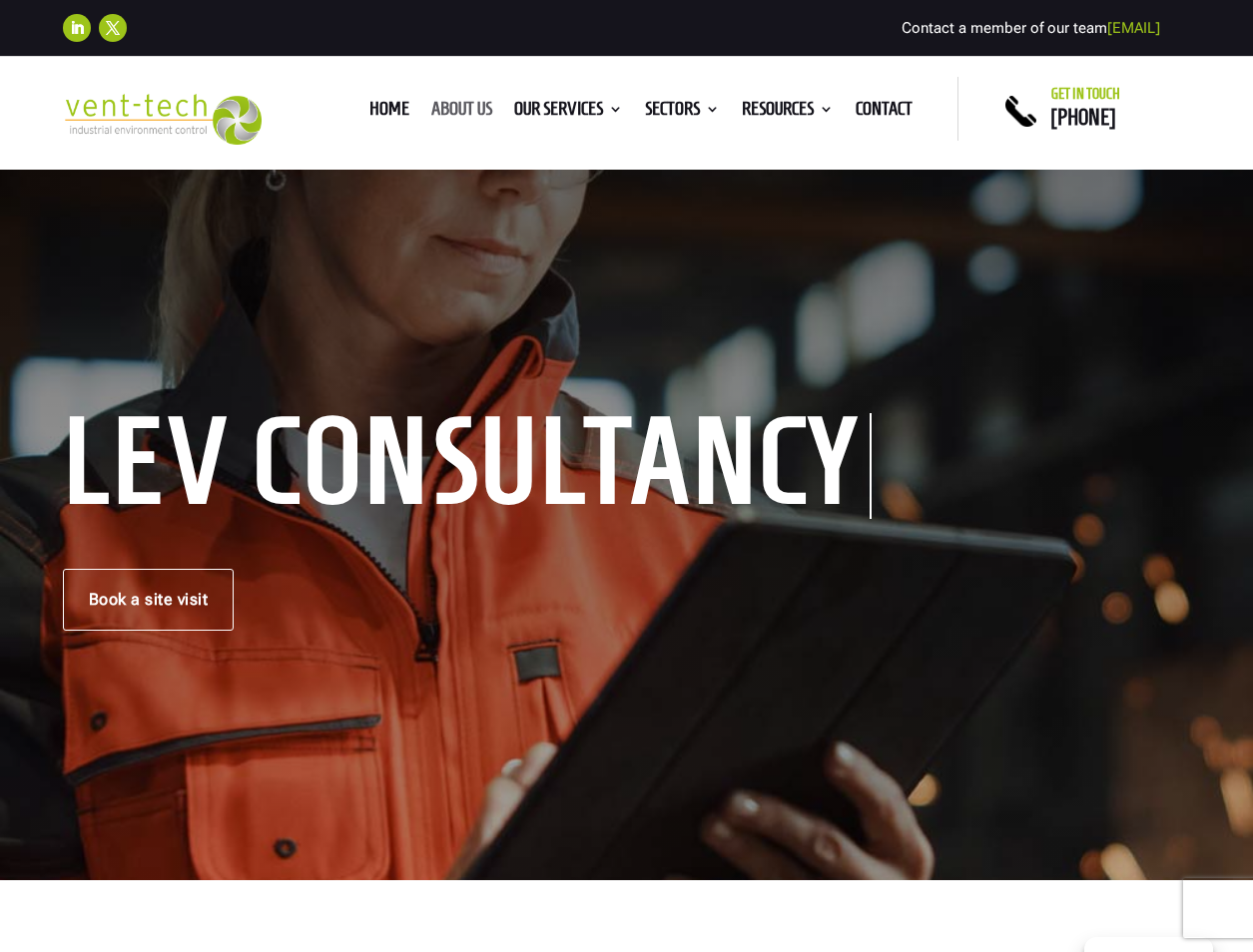 click on "About us" at bounding box center [461, 113] 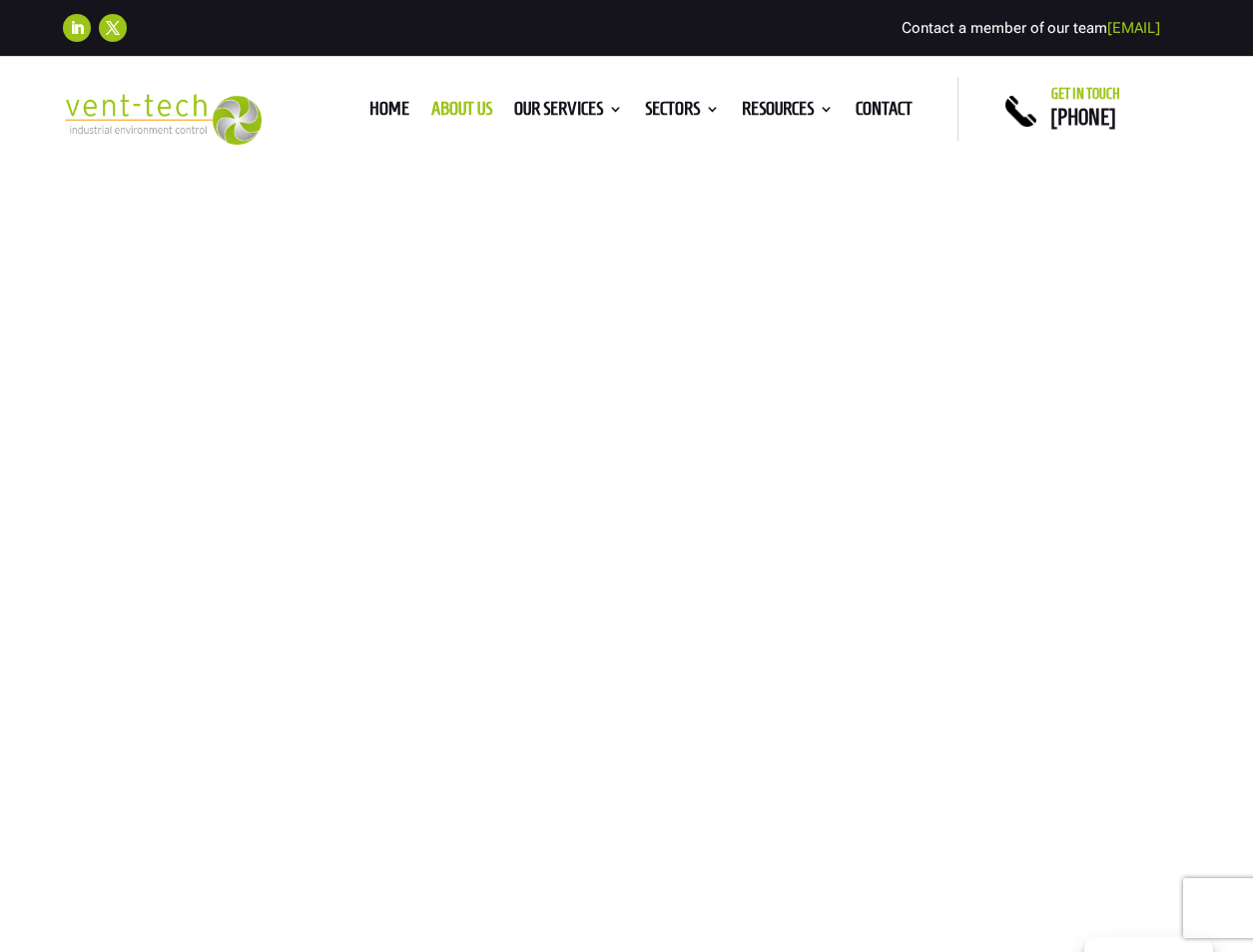 scroll, scrollTop: 0, scrollLeft: 0, axis: both 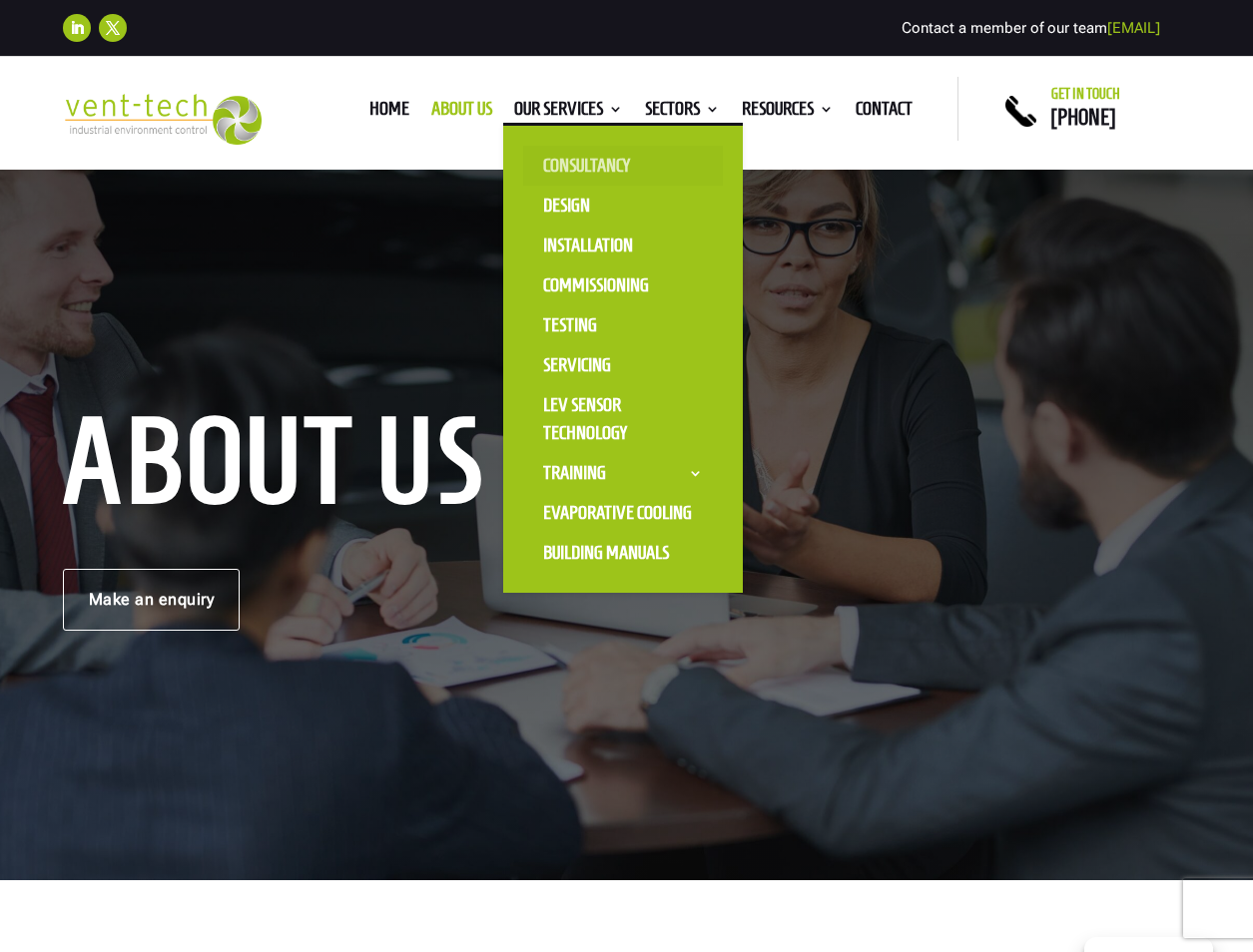 click on "Consultancy" at bounding box center (623, 166) 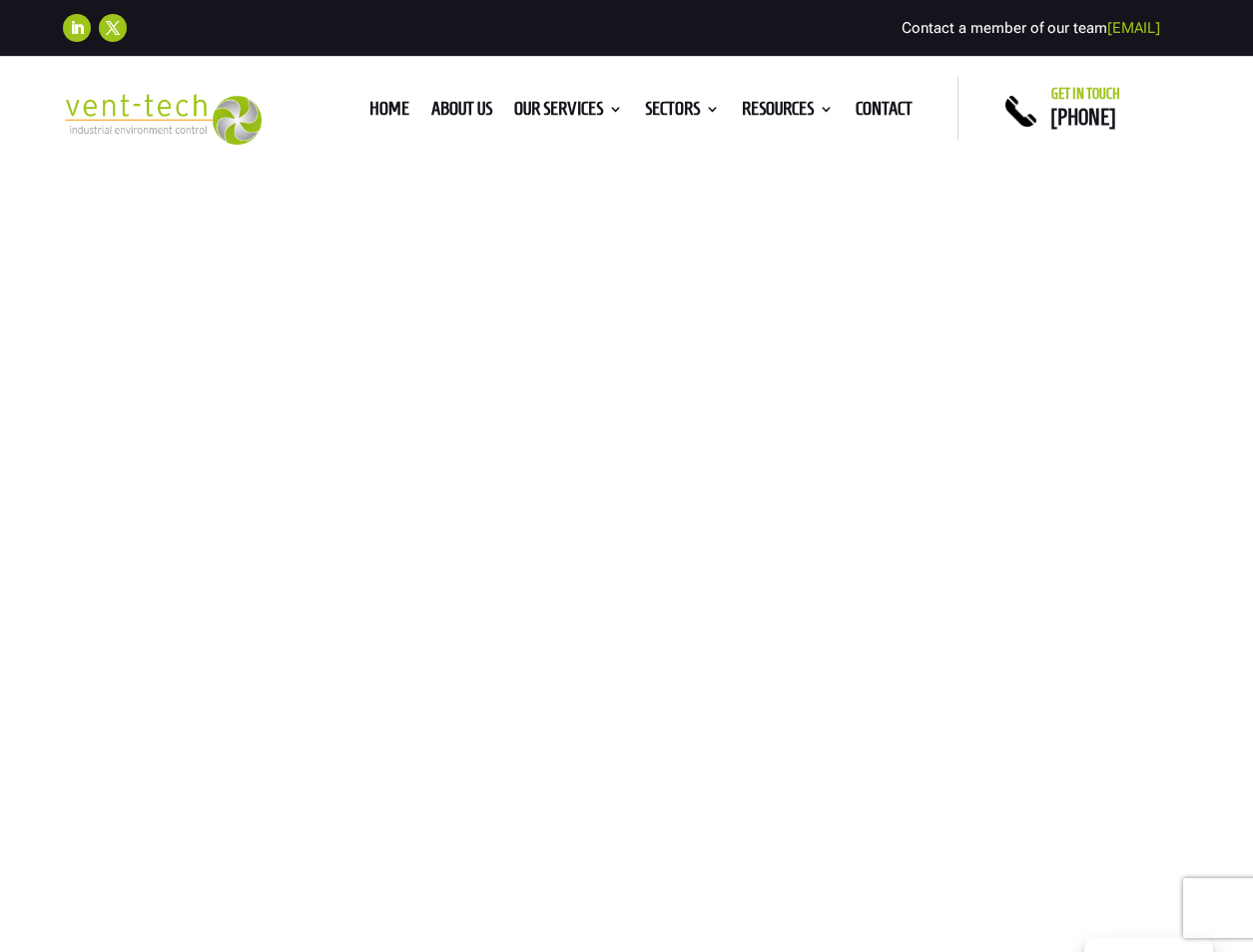 scroll, scrollTop: 0, scrollLeft: 0, axis: both 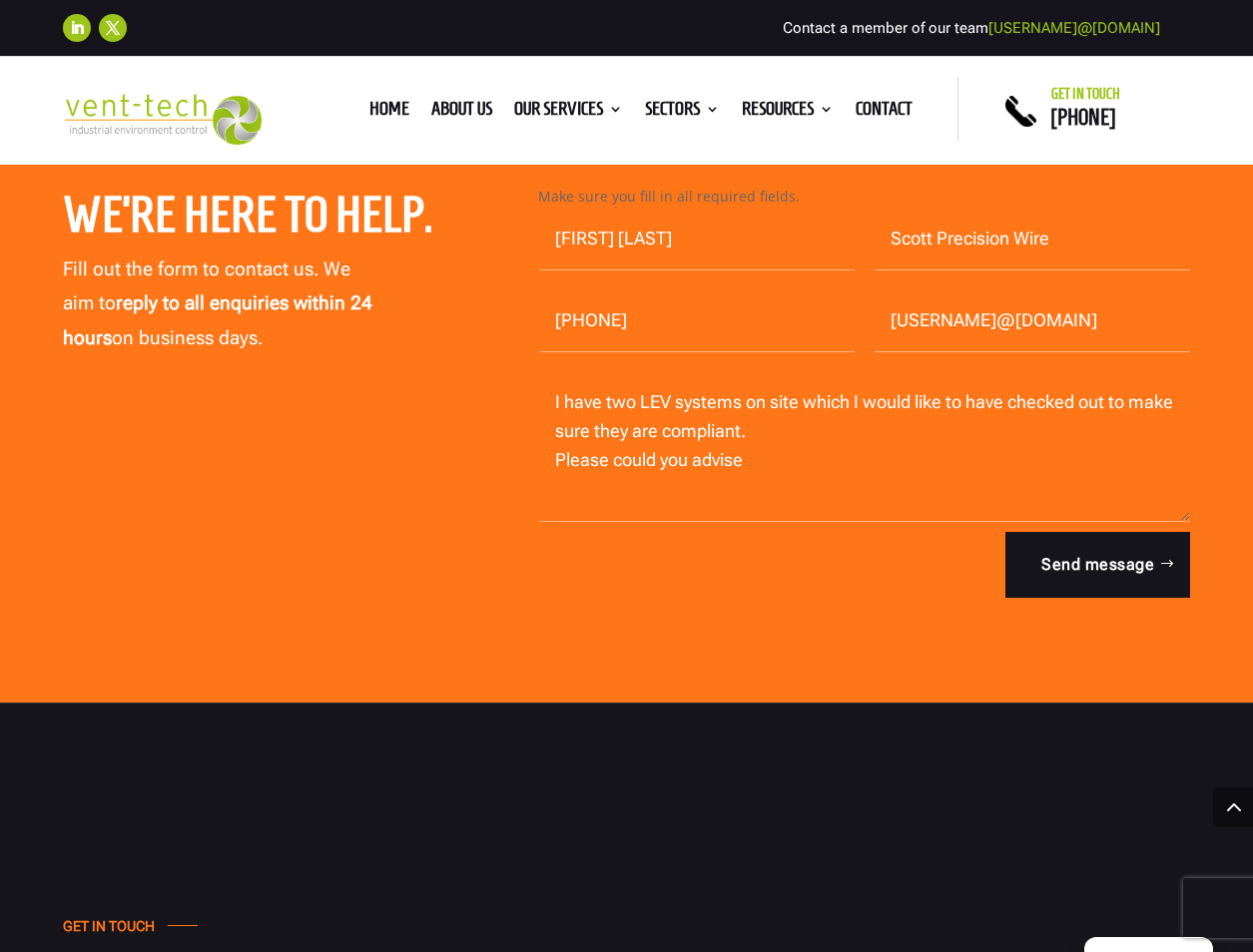 click on "[PHONE]" at bounding box center (697, 321) 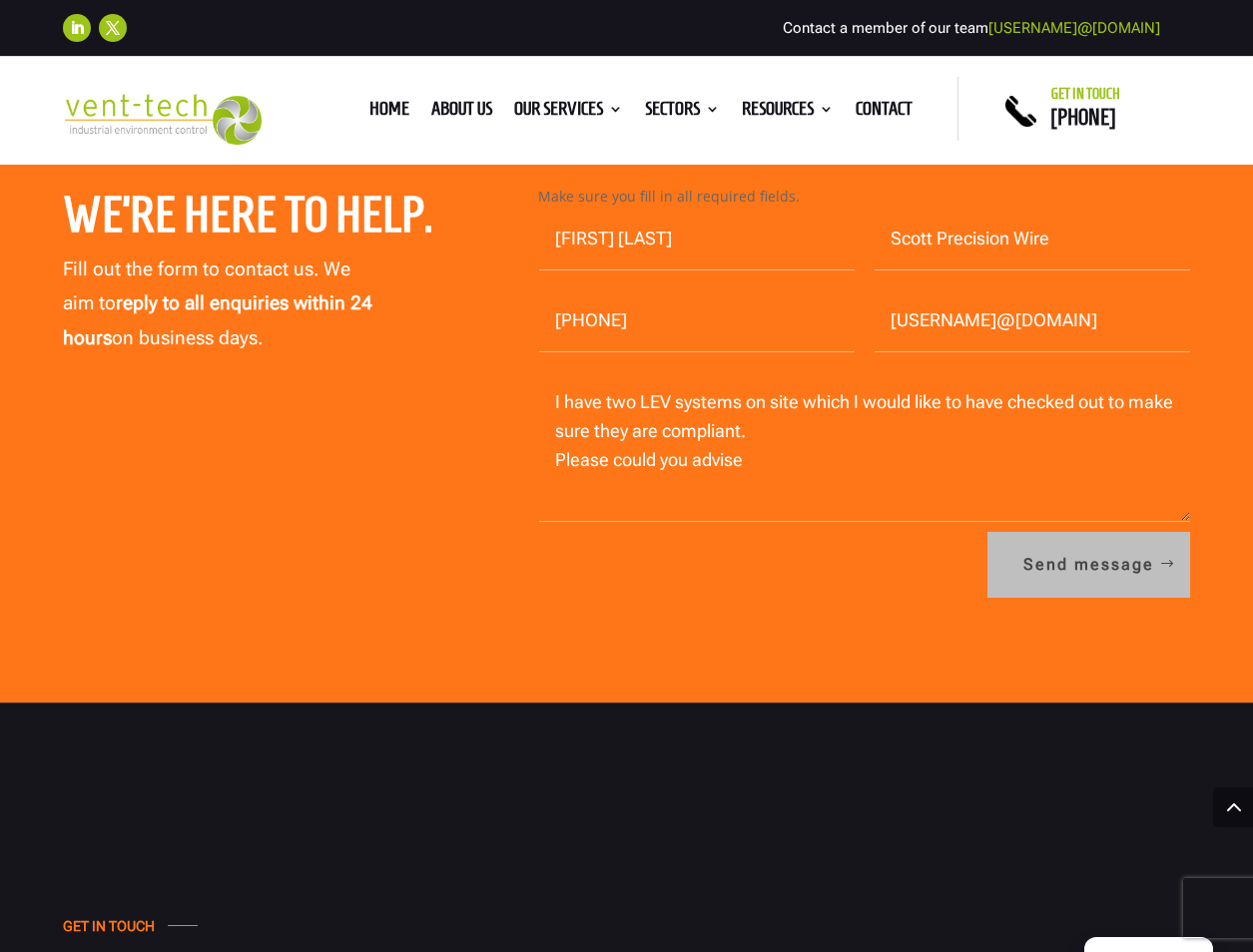 type on "[PHONE]" 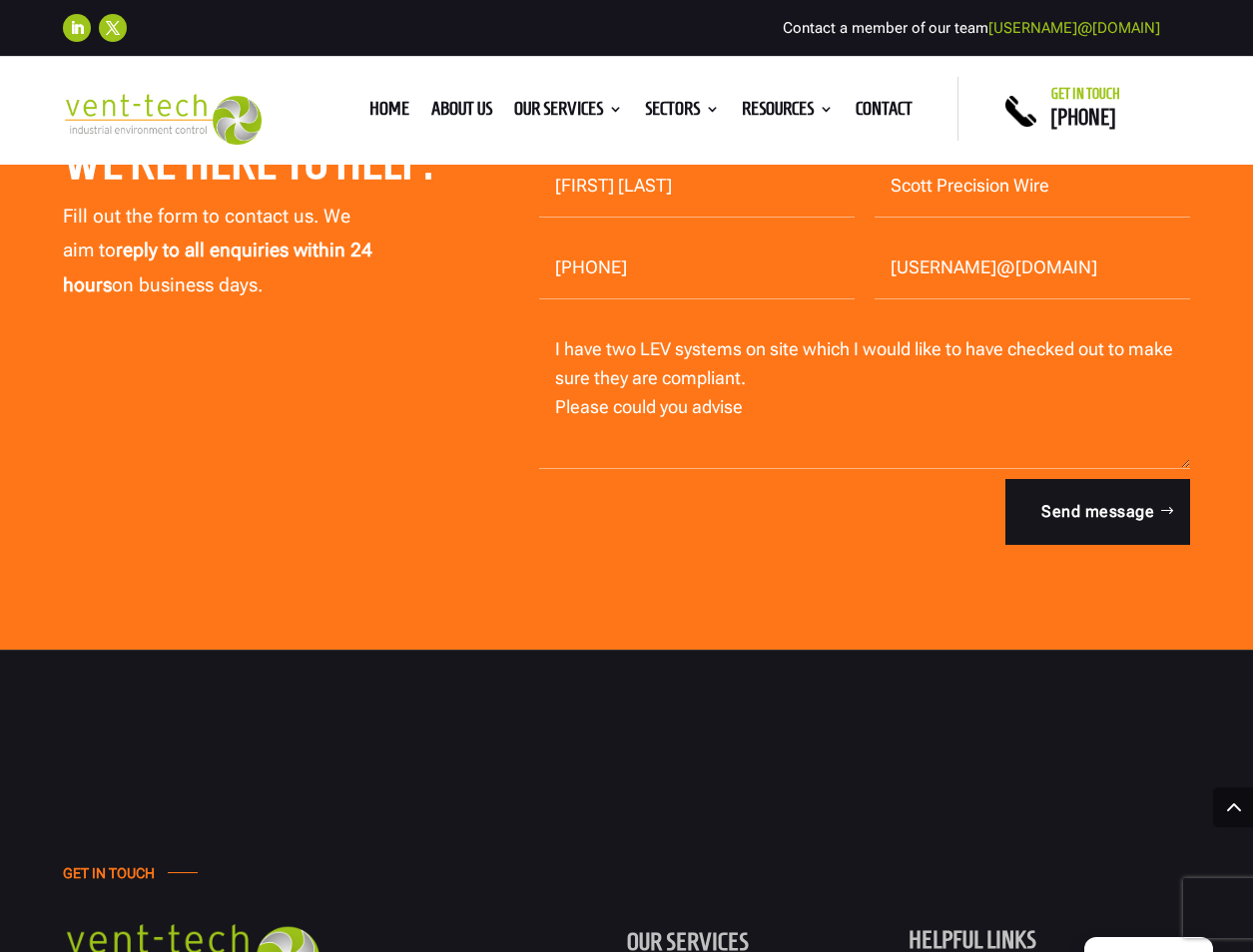 scroll, scrollTop: 6686, scrollLeft: 0, axis: vertical 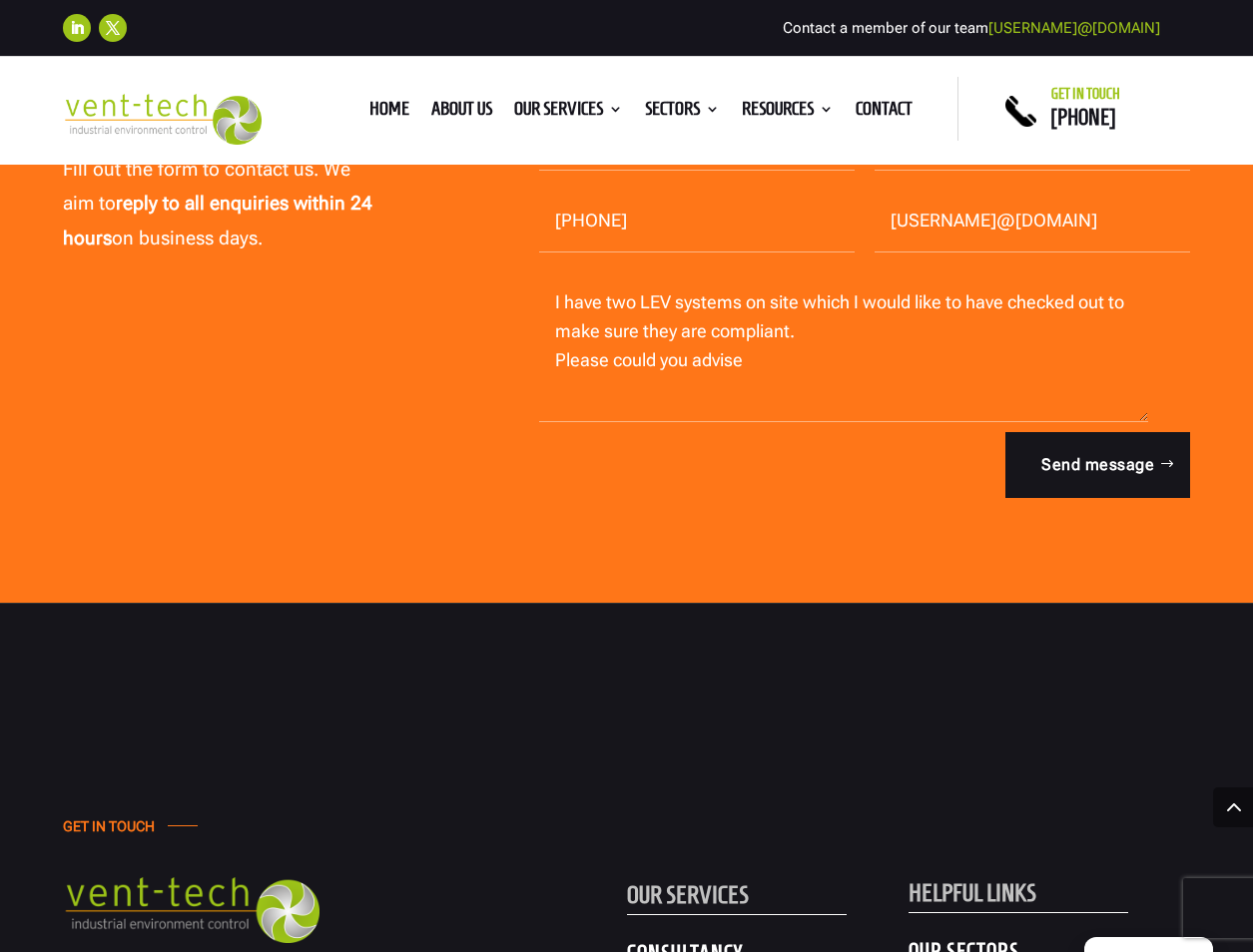 drag, startPoint x: 1188, startPoint y: 531, endPoint x: 1146, endPoint y: 511, distance: 46.518813 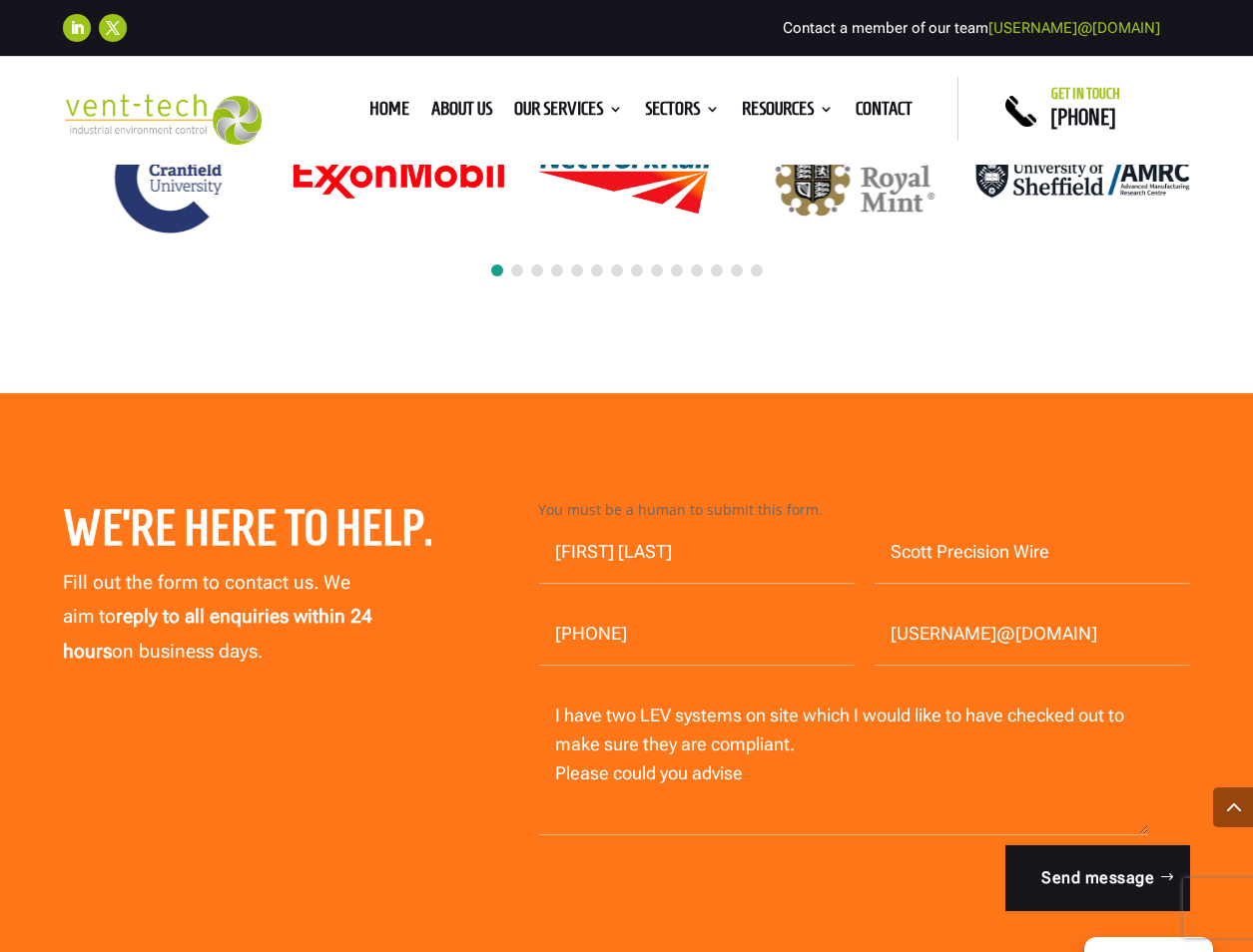 scroll, scrollTop: 6178, scrollLeft: 0, axis: vertical 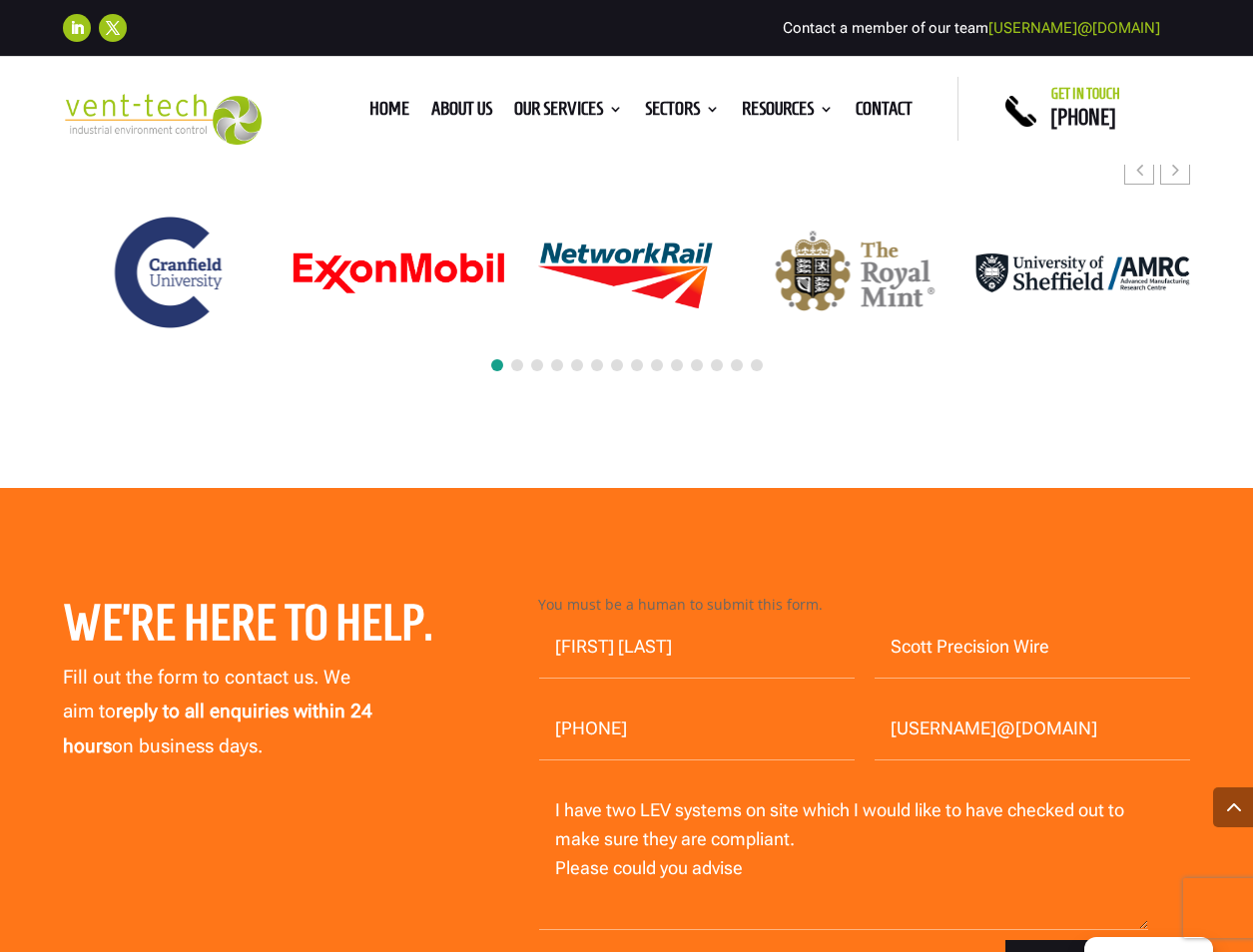 click on "You must be a human to submit this form." at bounding box center [864, 605] 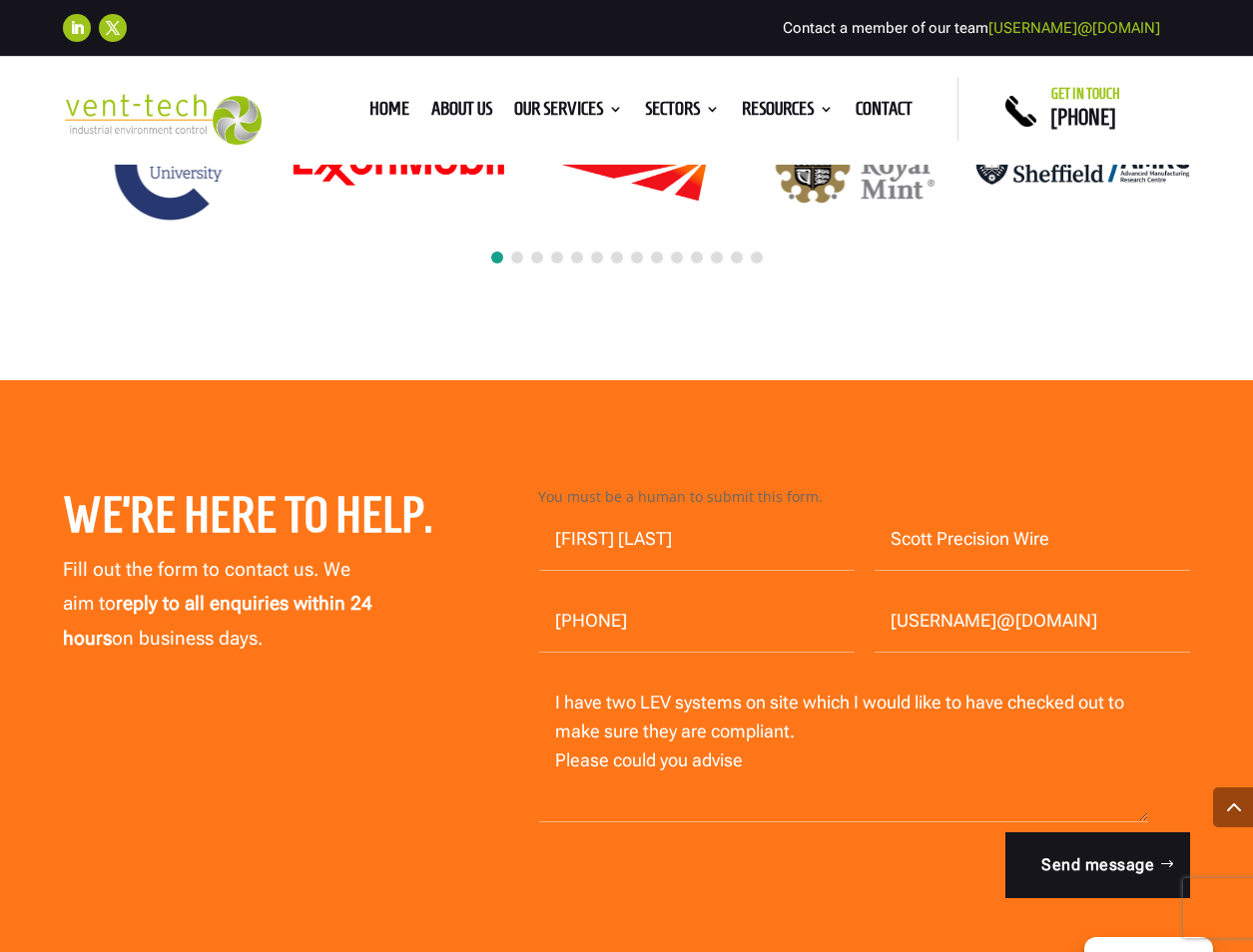 scroll, scrollTop: 6477, scrollLeft: 0, axis: vertical 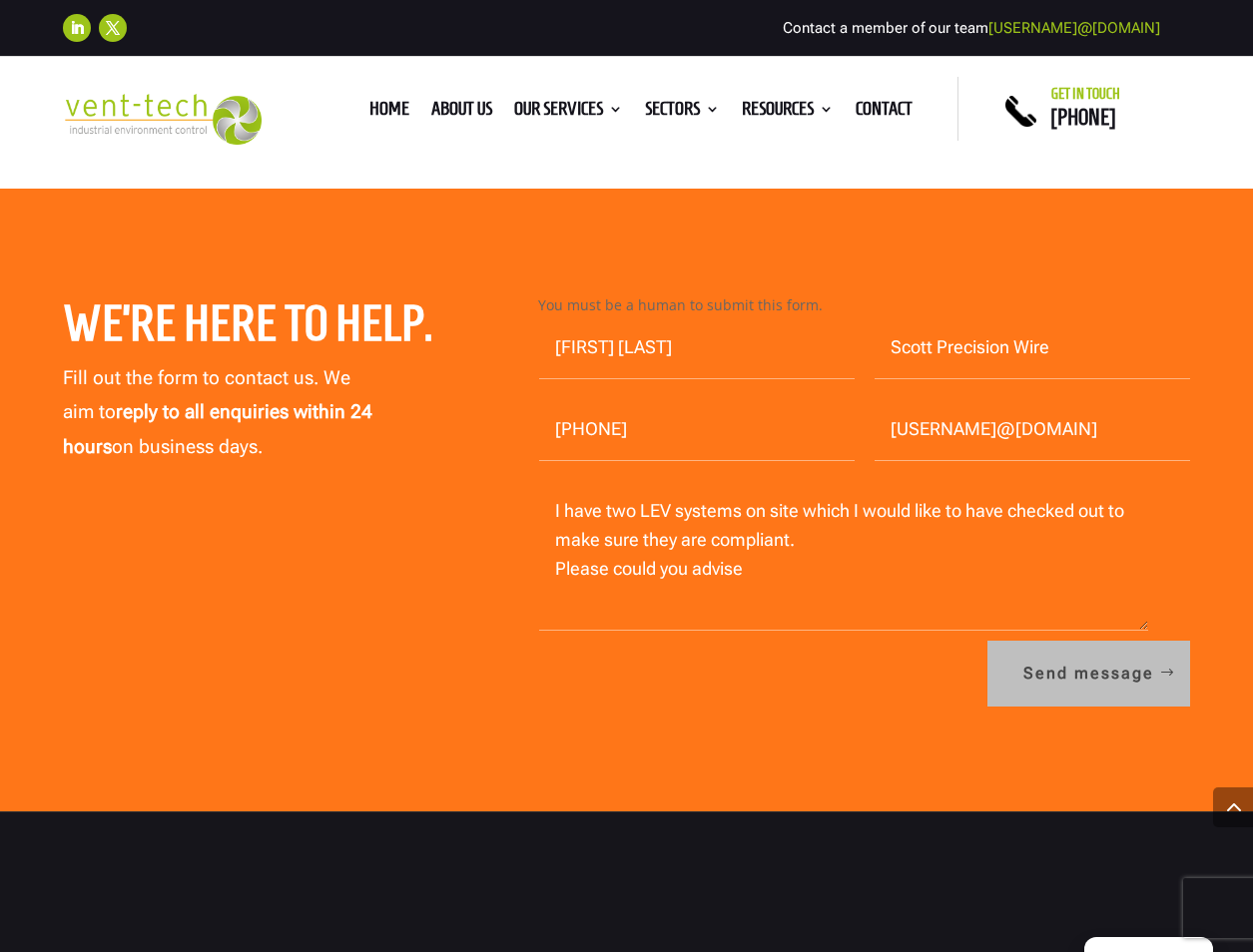 click on "Send message" at bounding box center (1088, 674) 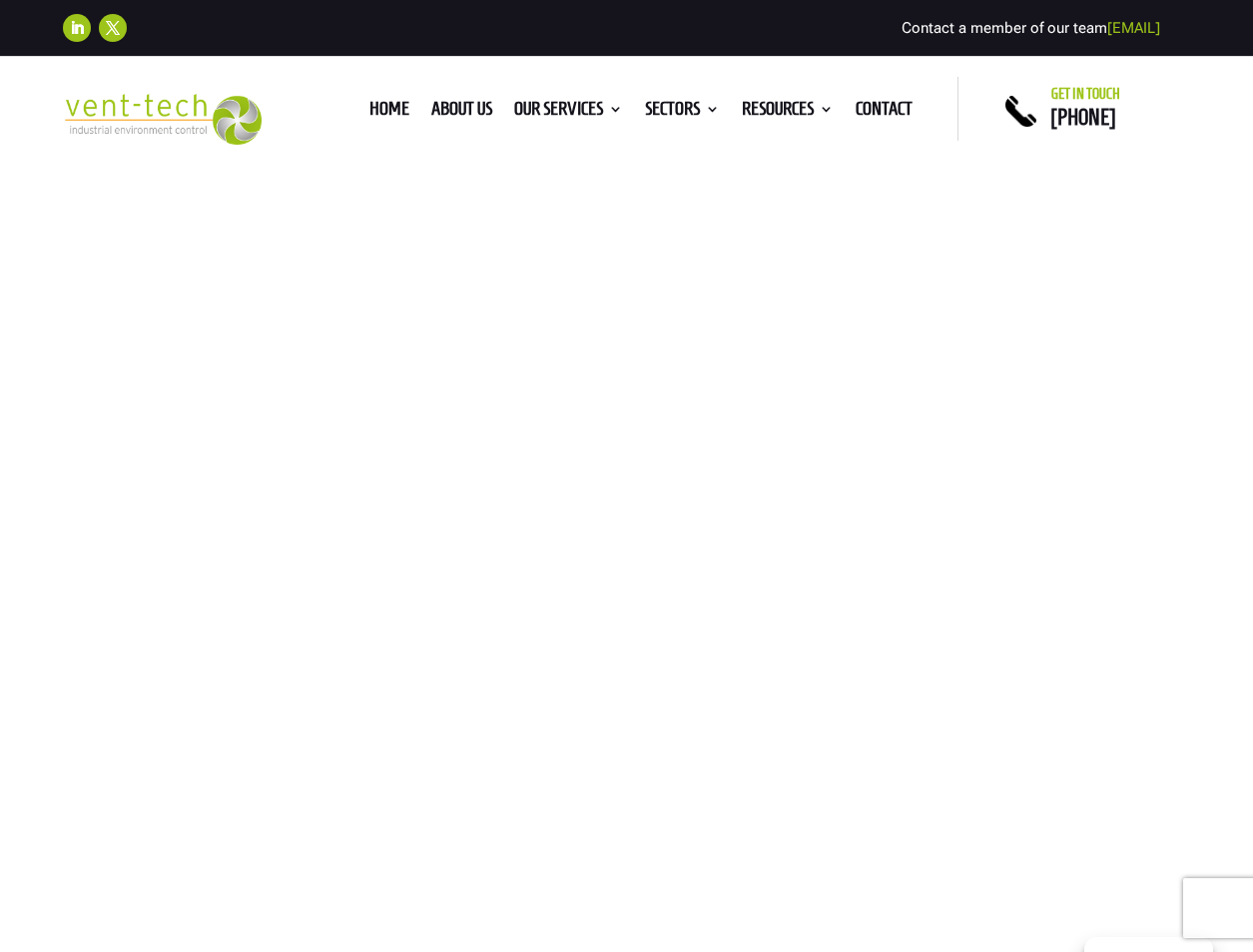 scroll, scrollTop: 0, scrollLeft: 0, axis: both 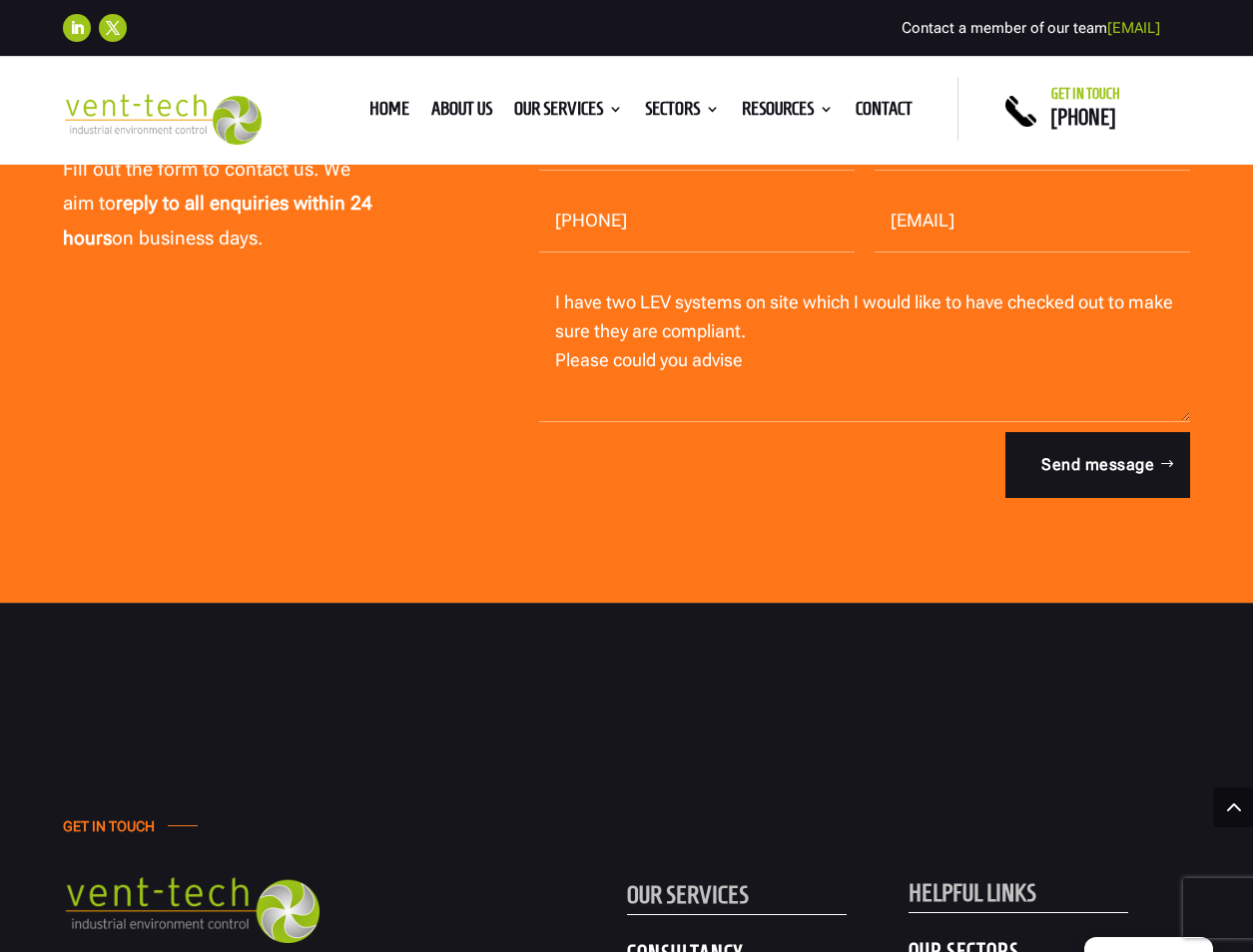 drag, startPoint x: 1063, startPoint y: 254, endPoint x: 886, endPoint y: 254, distance: 177 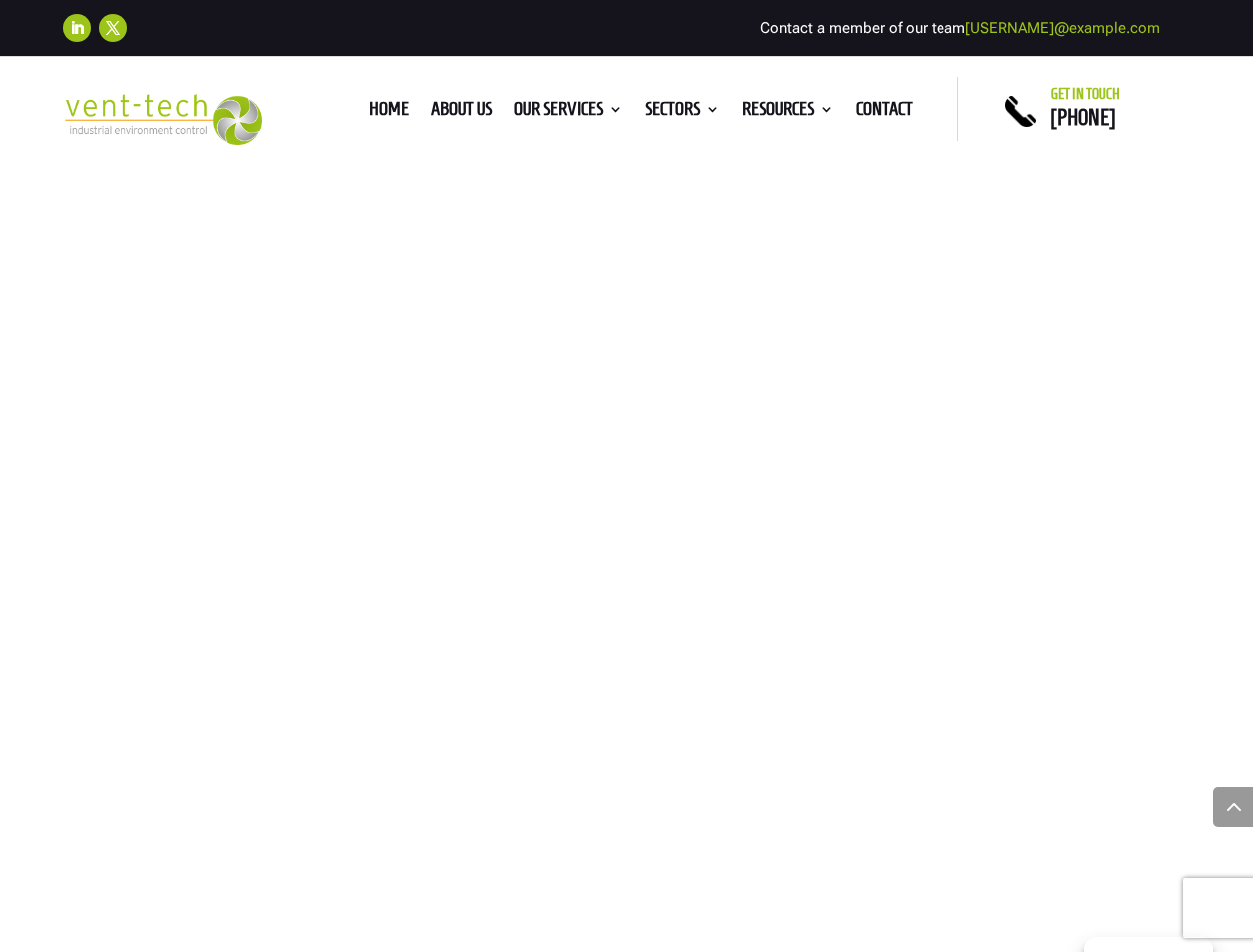 scroll, scrollTop: 1199, scrollLeft: 0, axis: vertical 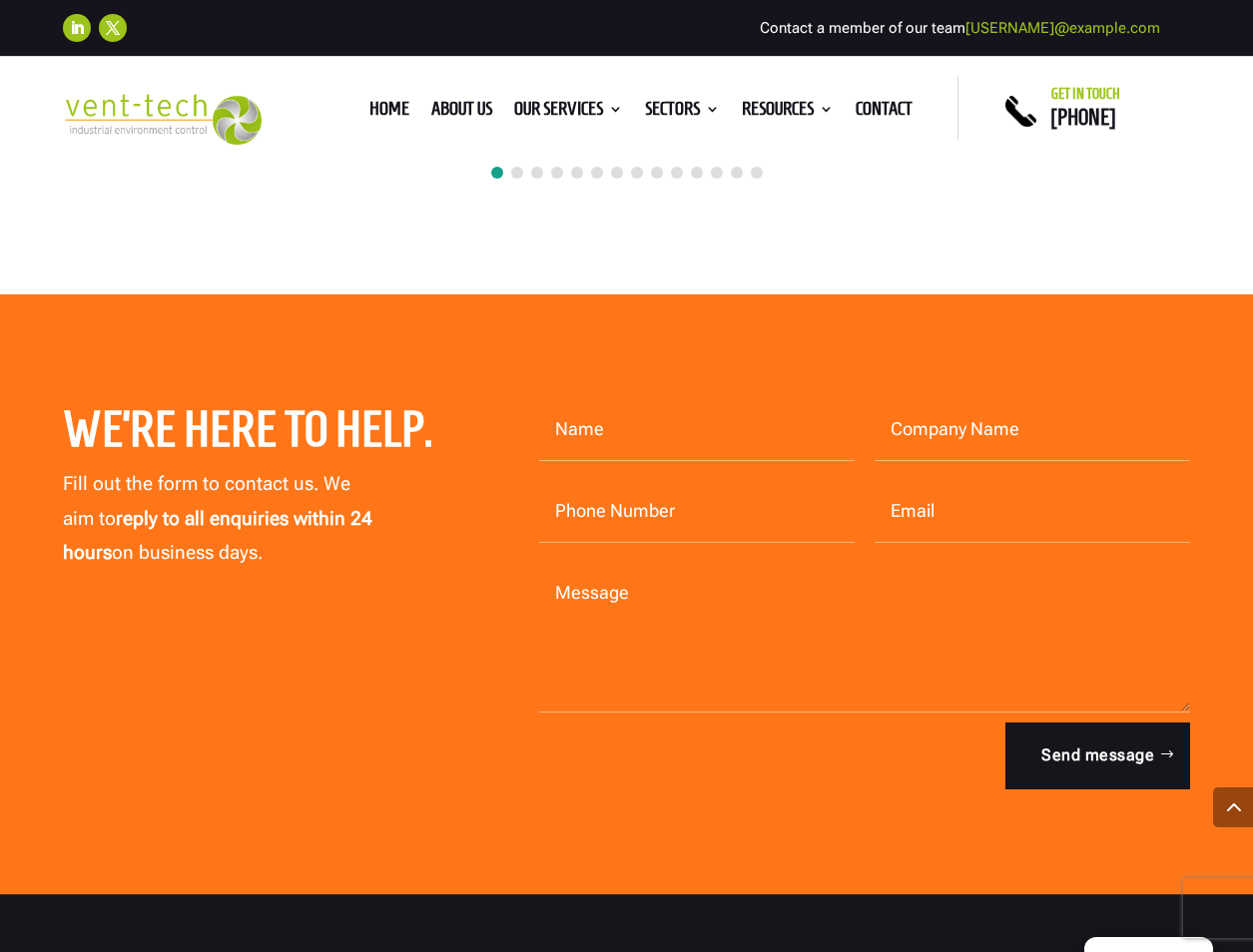 click on "Message" at bounding box center [865, 638] 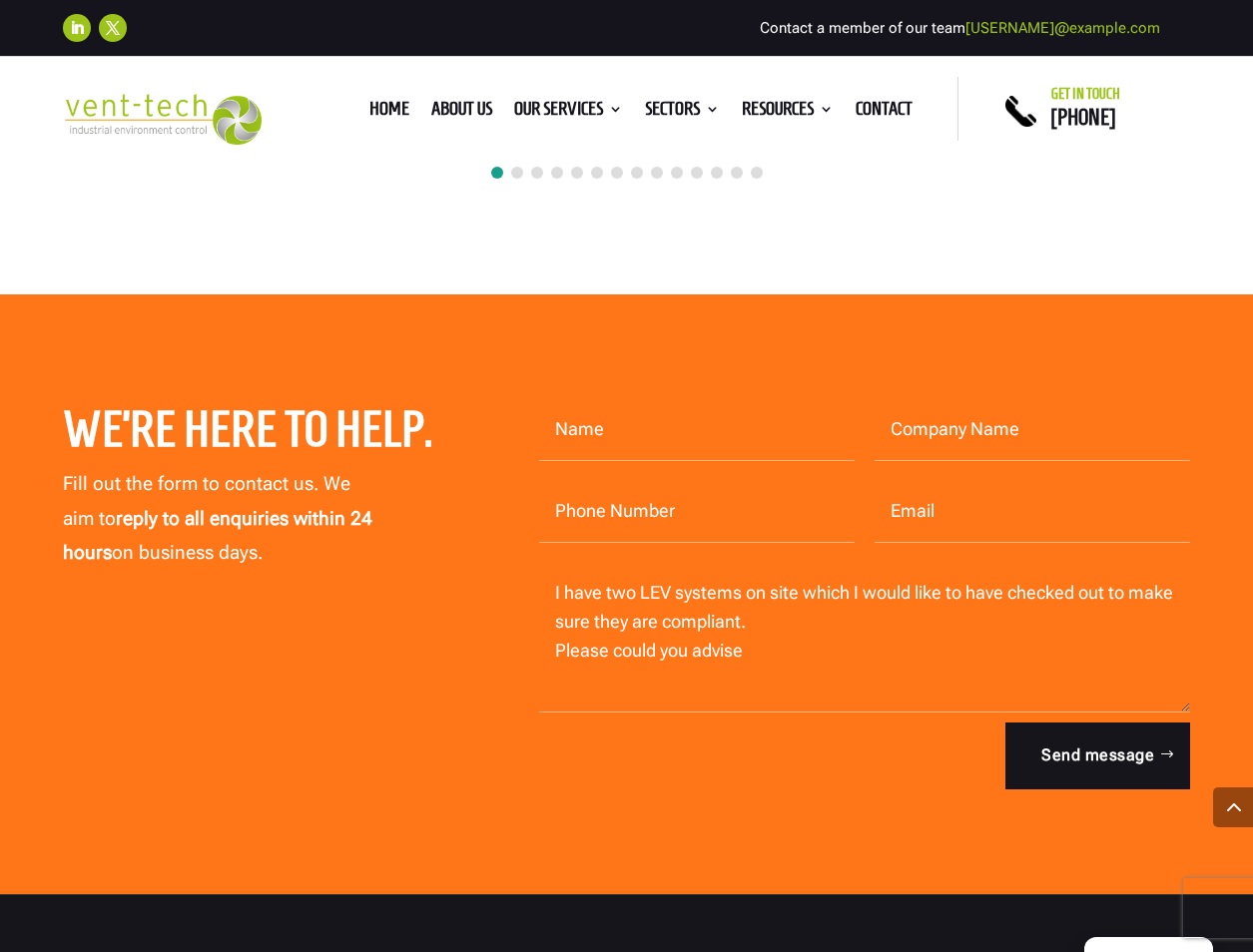 type on "I have two LEV systems on site which I would like to have checked out to make sure they are compliant.
Please could you advise" 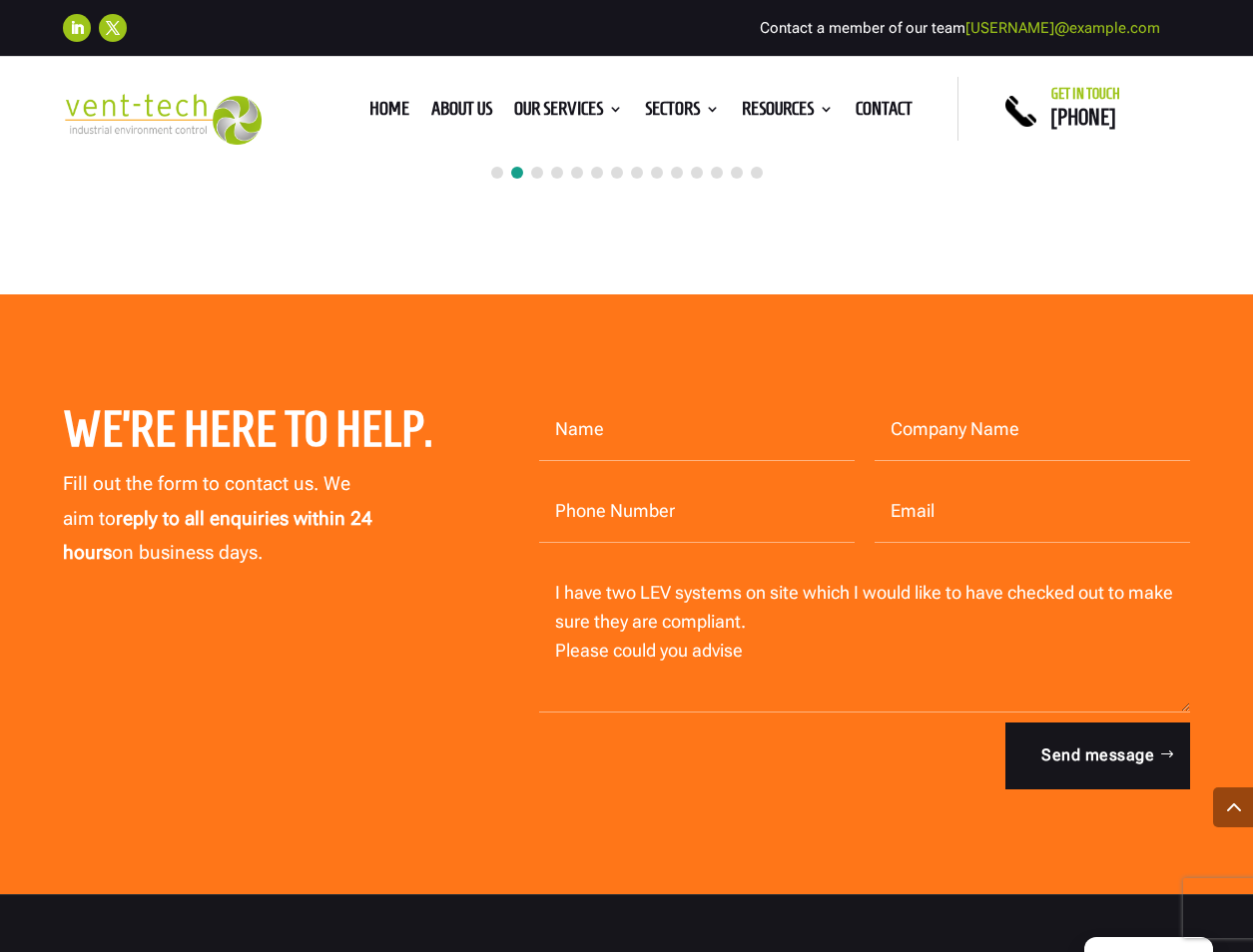 click on "Name" at bounding box center (697, 430) 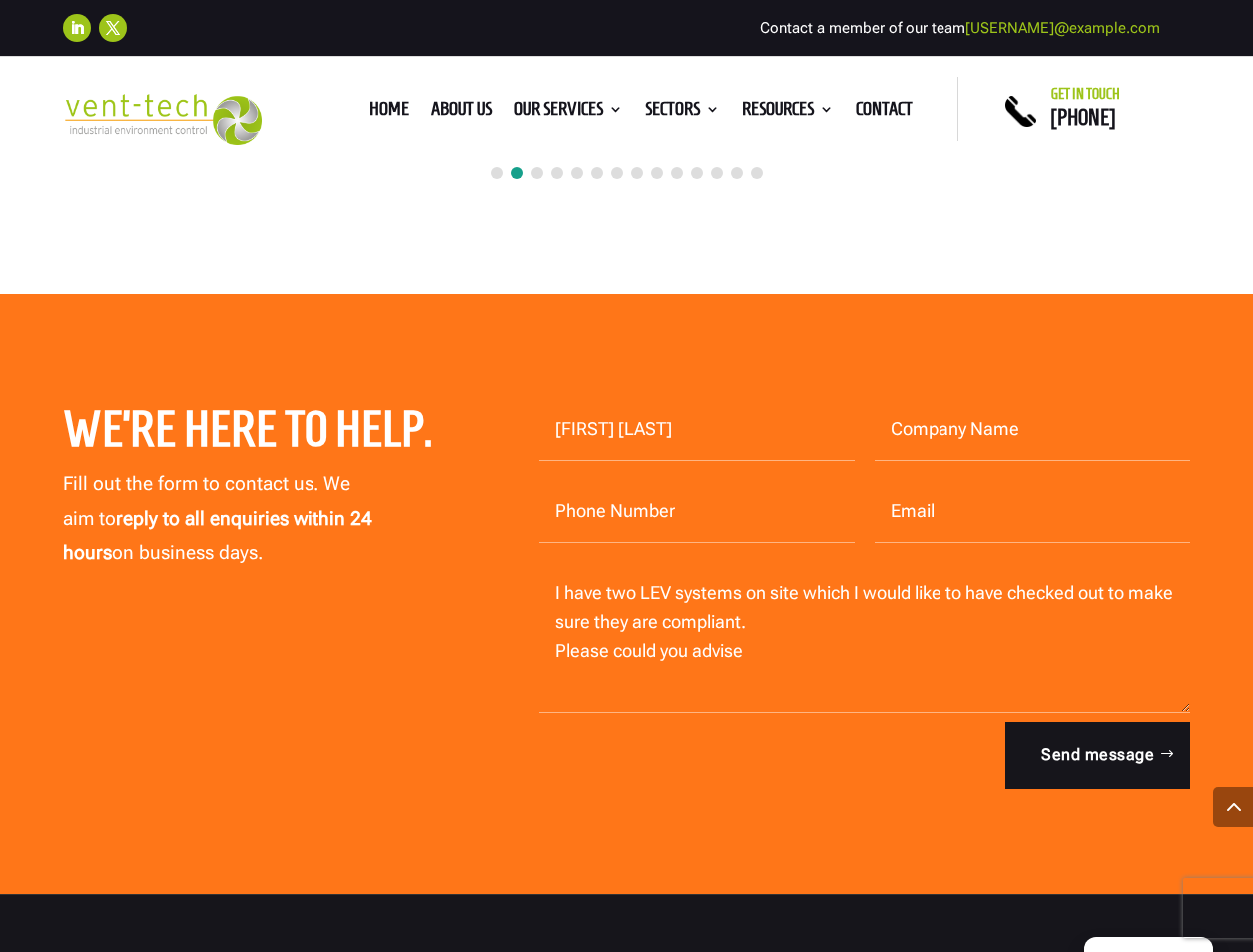 type on "Scott Precision Wire" 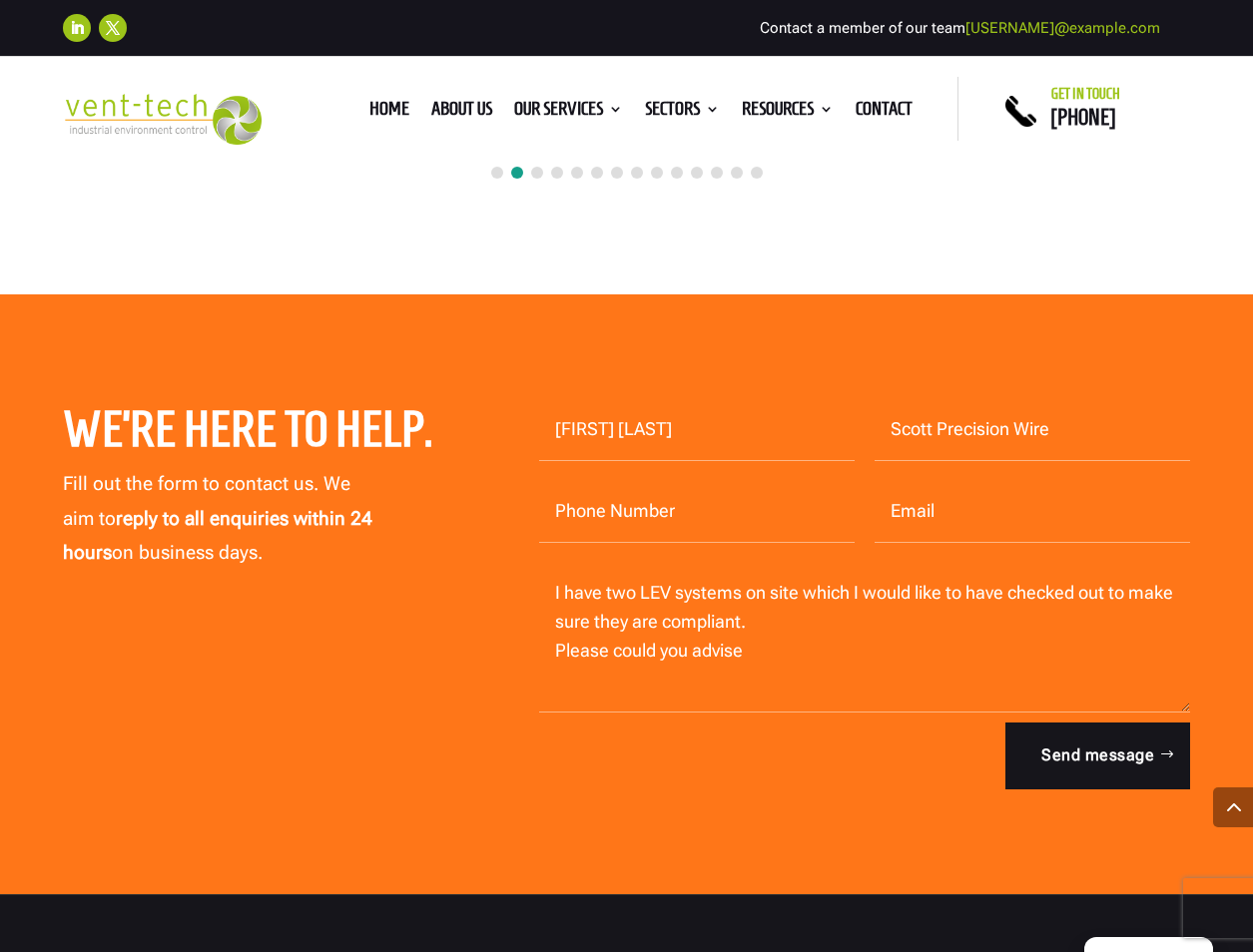 type on "01619985533" 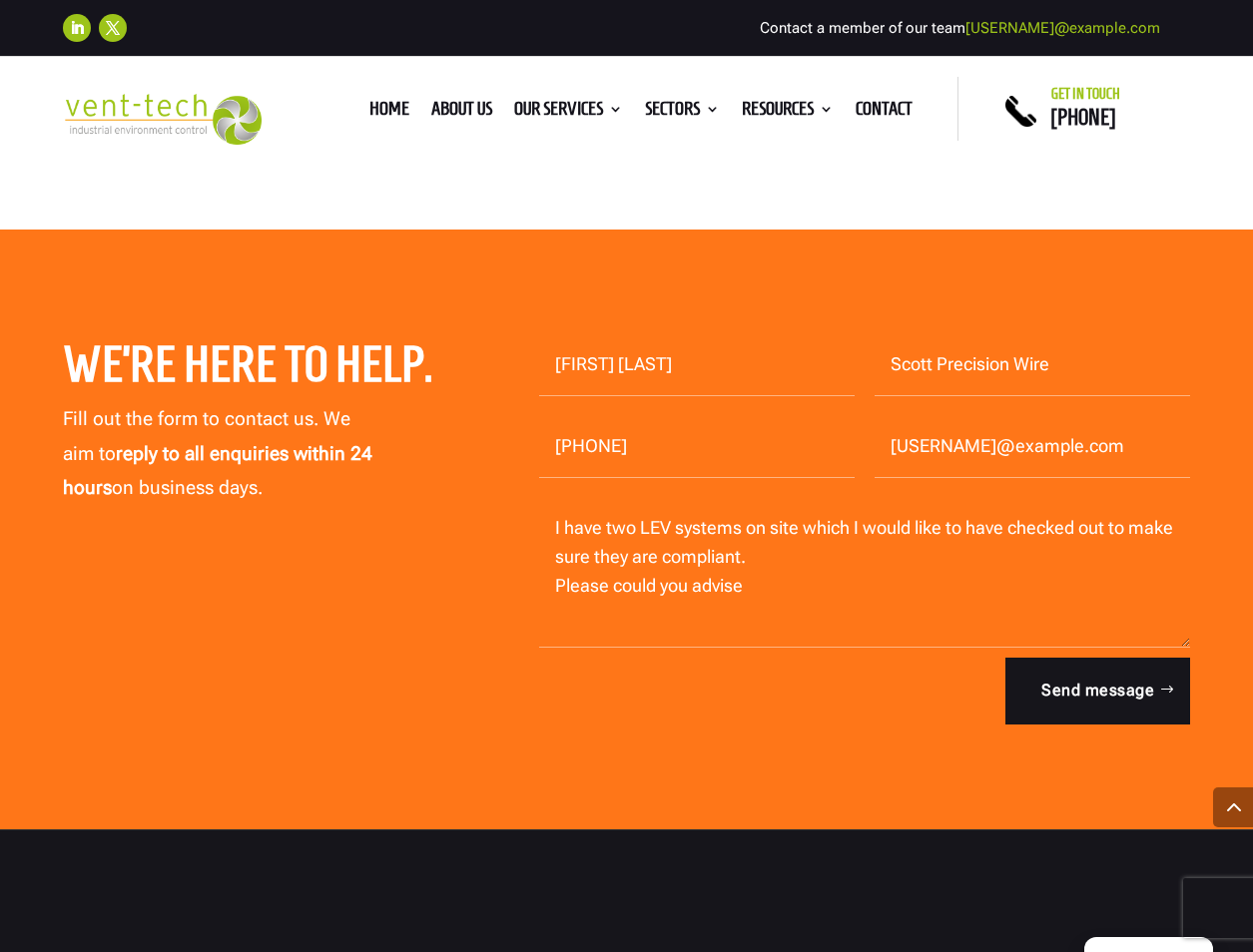 scroll, scrollTop: 7085, scrollLeft: 0, axis: vertical 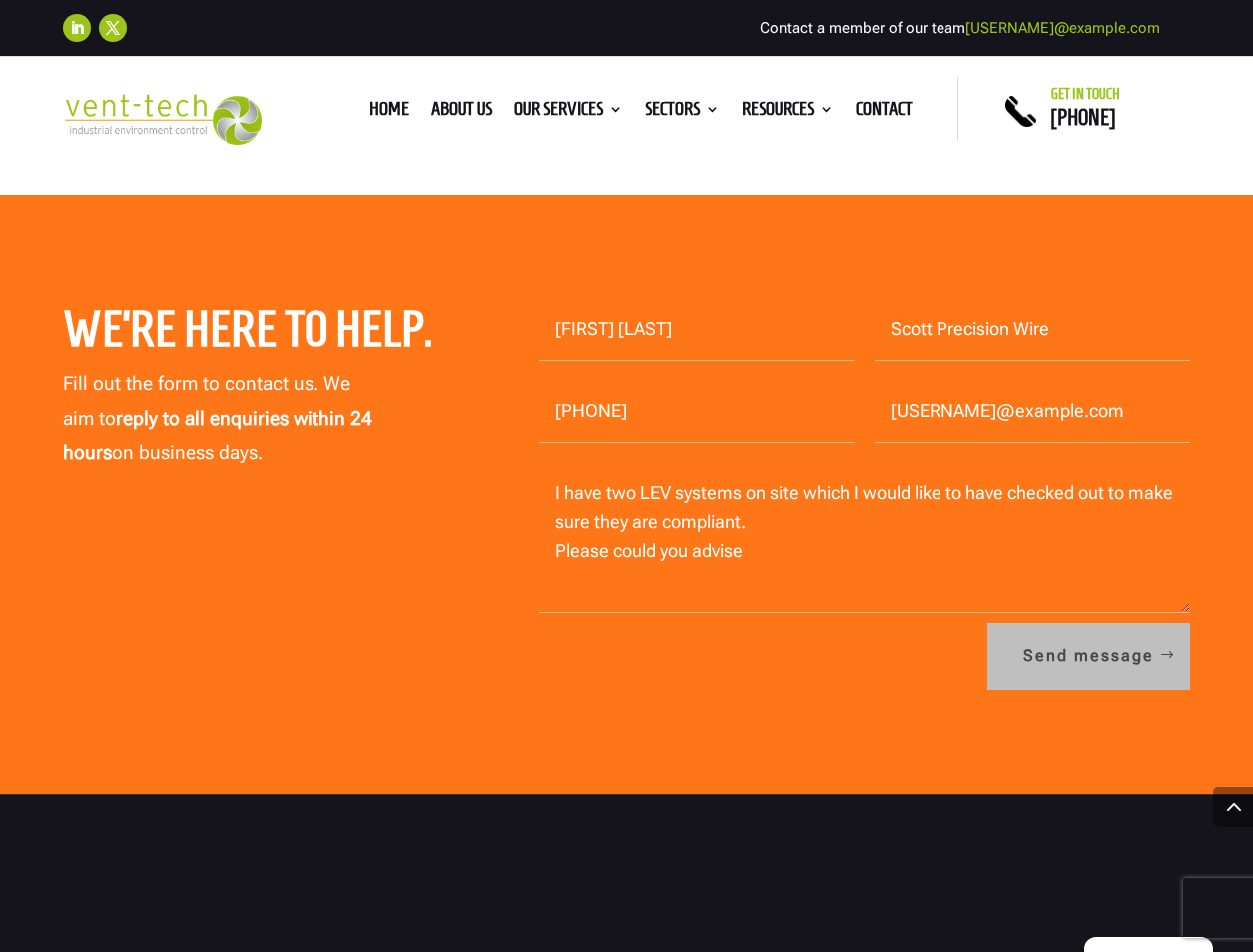 click on "Send message" at bounding box center [1088, 656] 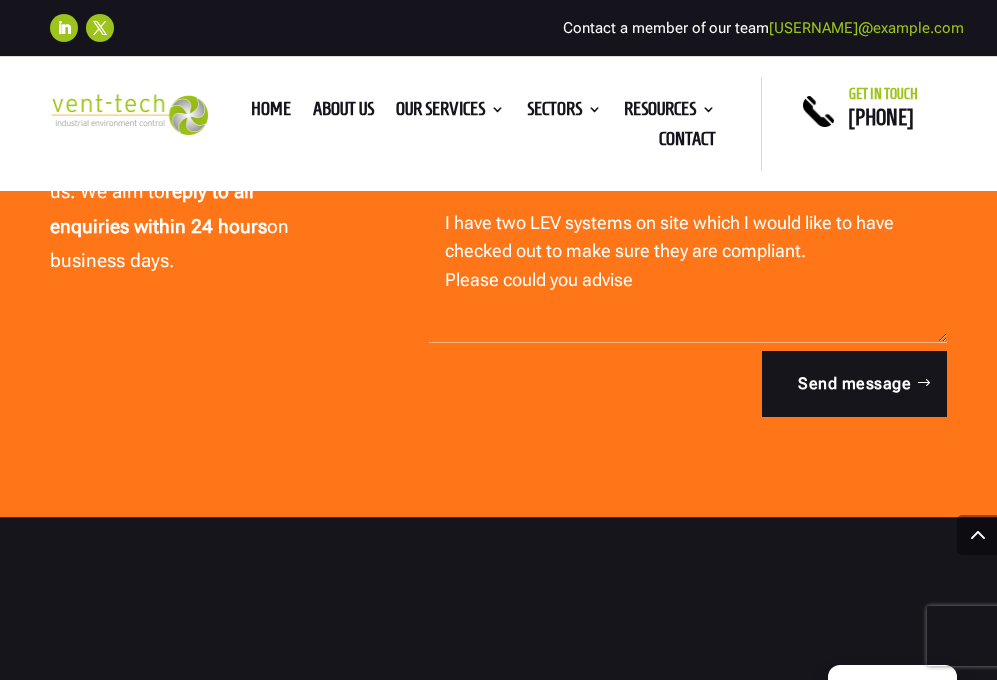 scroll, scrollTop: 8282, scrollLeft: 0, axis: vertical 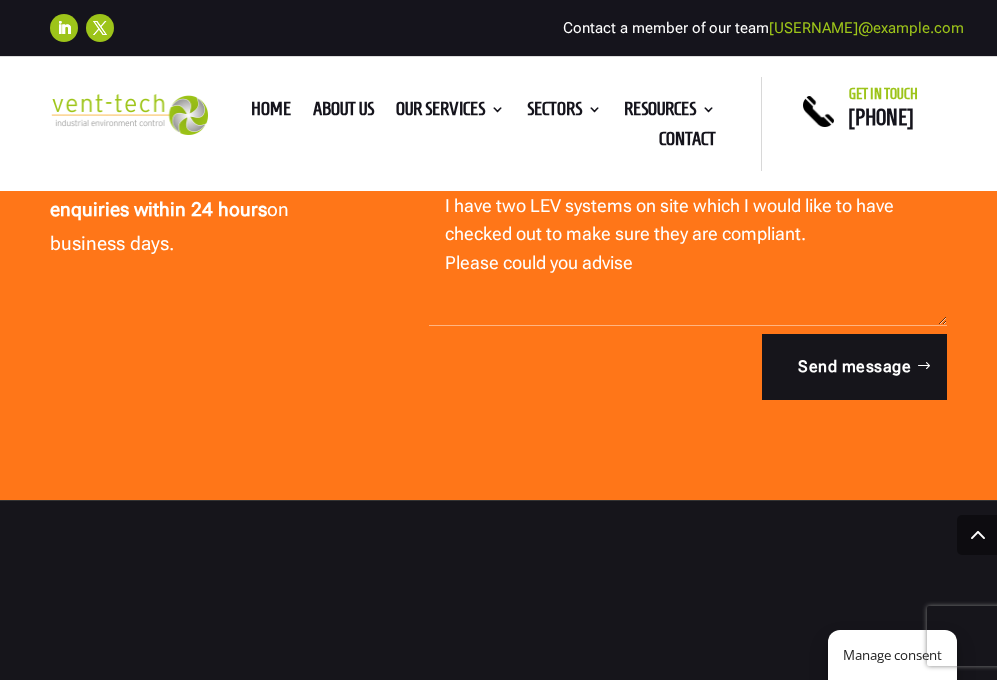 click on "Manage consent" at bounding box center (892, 655) 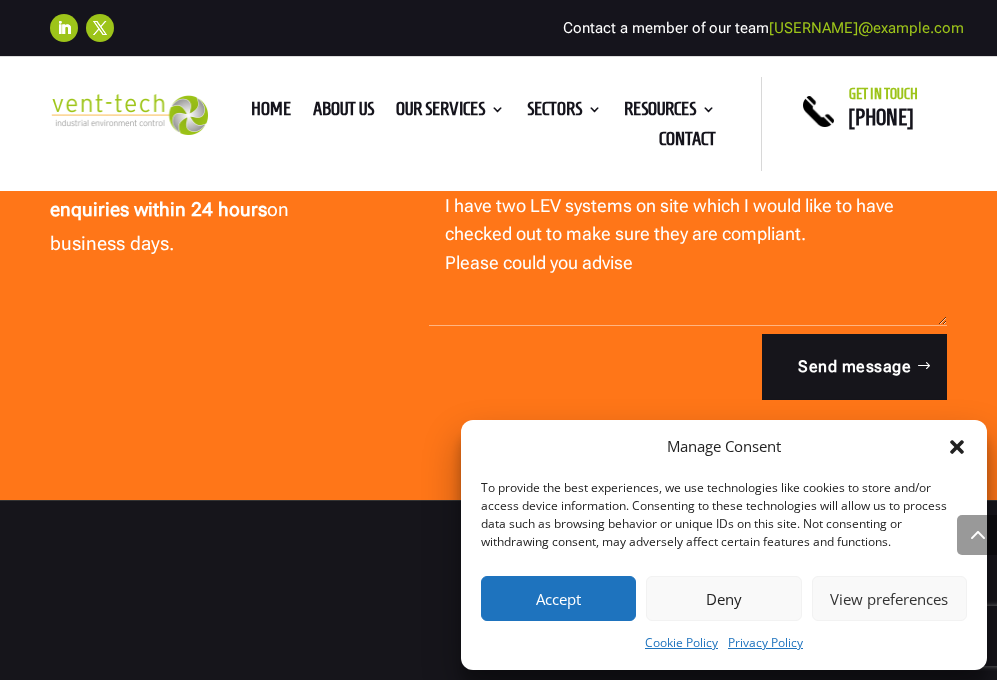 click on "Accept" at bounding box center [558, 598] 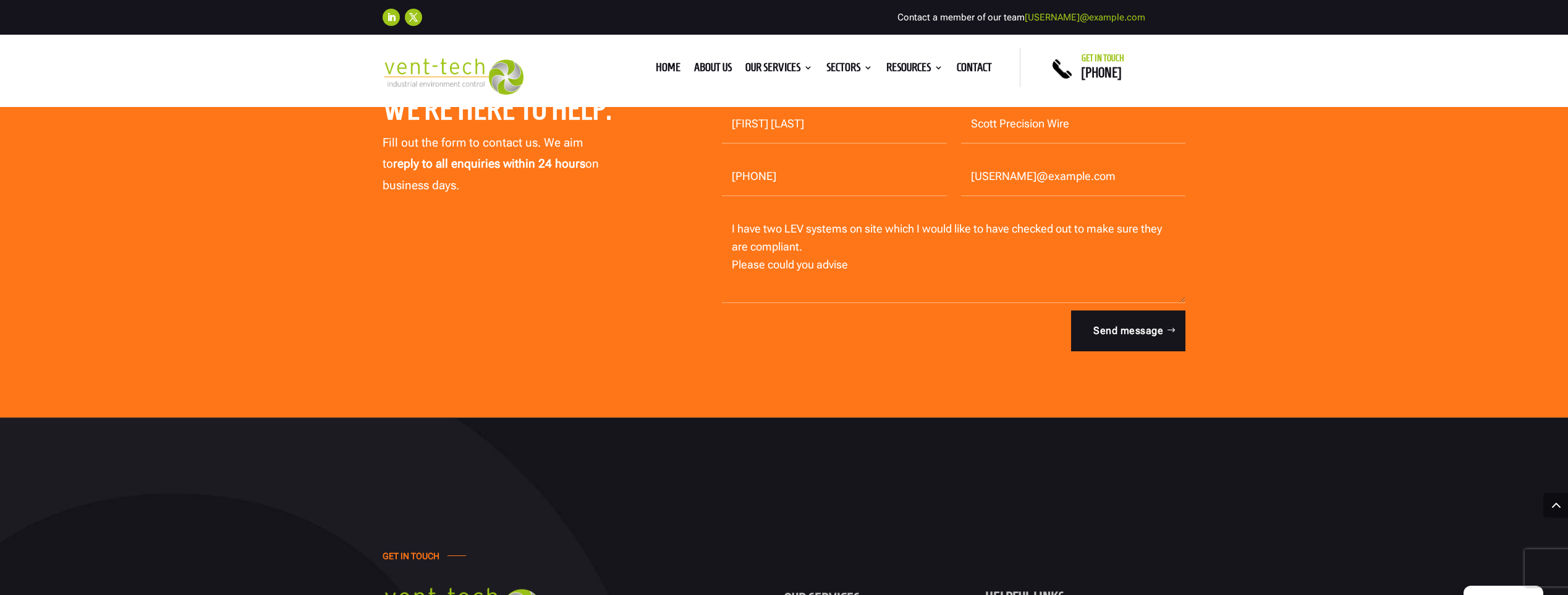 scroll, scrollTop: 4308, scrollLeft: 0, axis: vertical 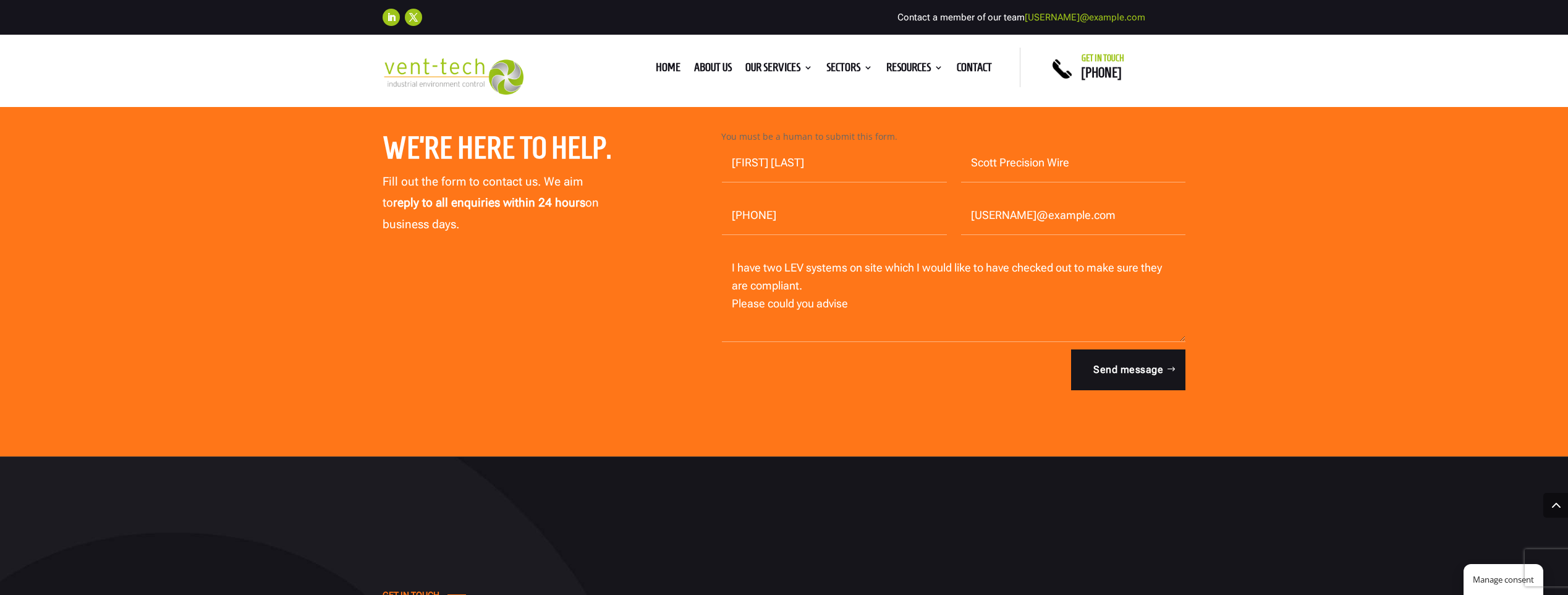 click on "Manage consent" at bounding box center [1503, 580] 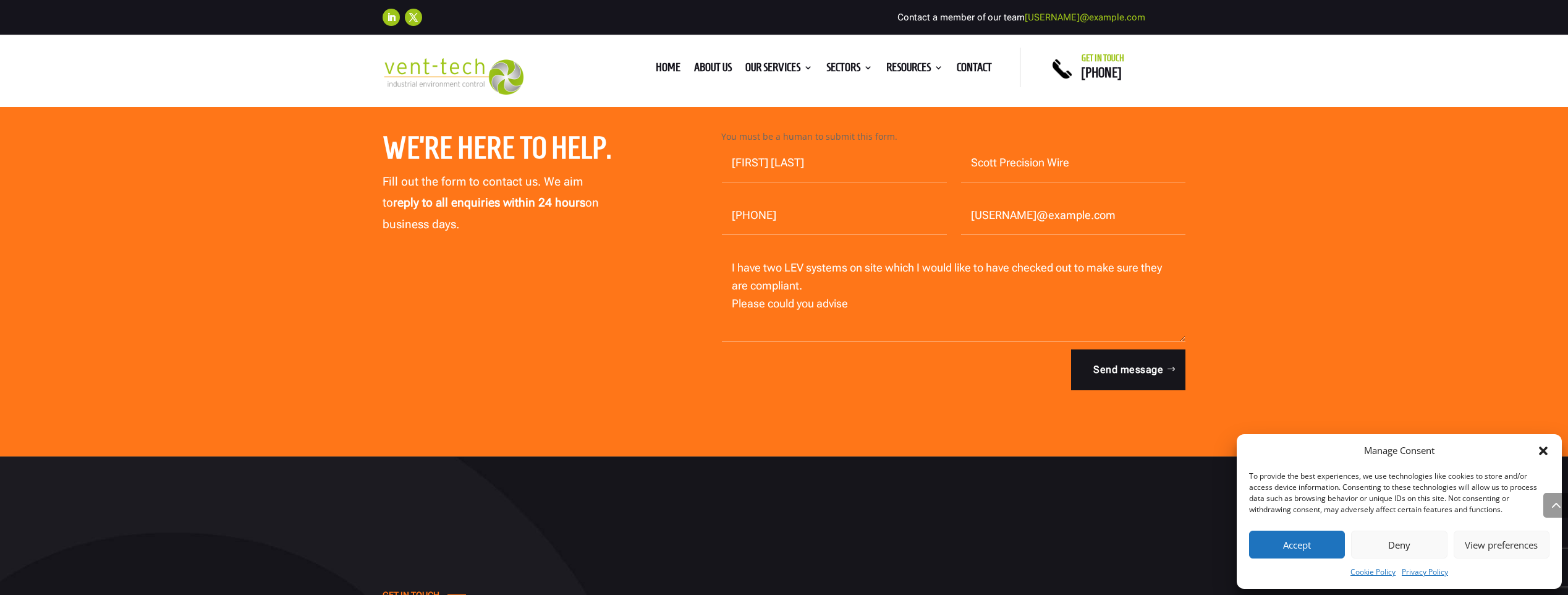 click on "Accept" at bounding box center [1297, 544] 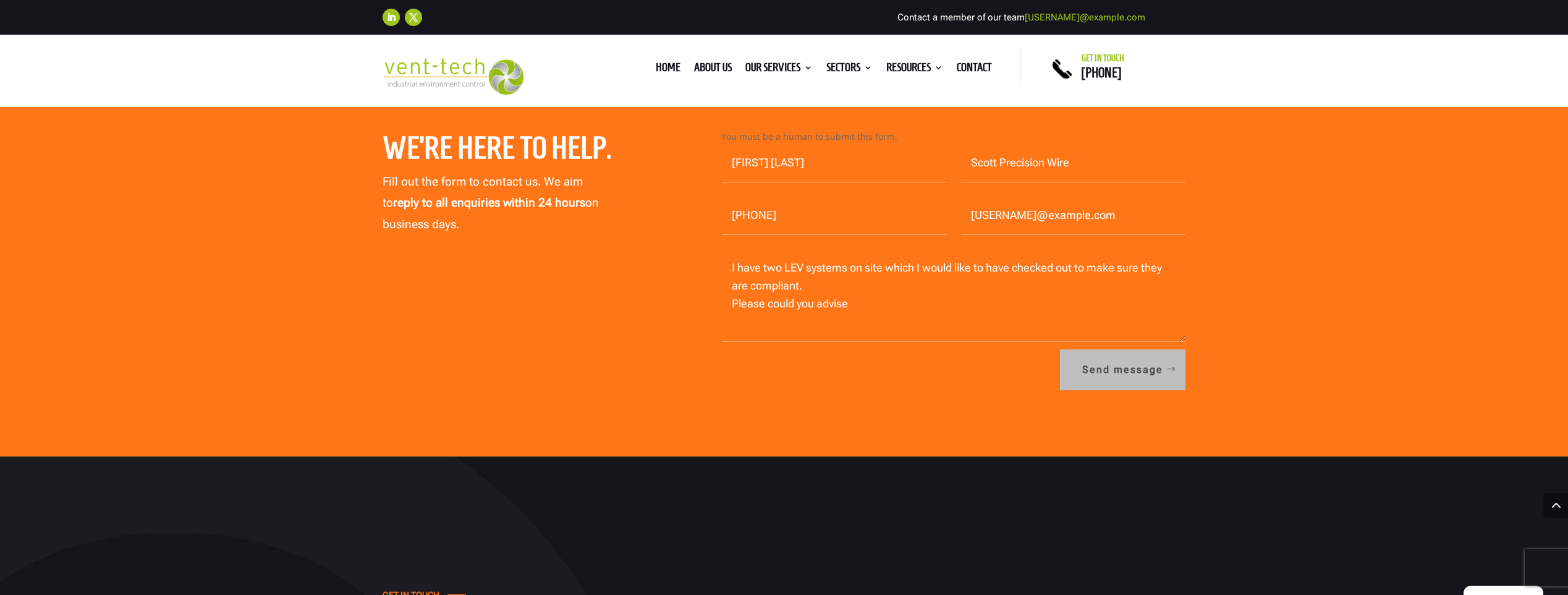 click on "Send message" at bounding box center (1122, 370) 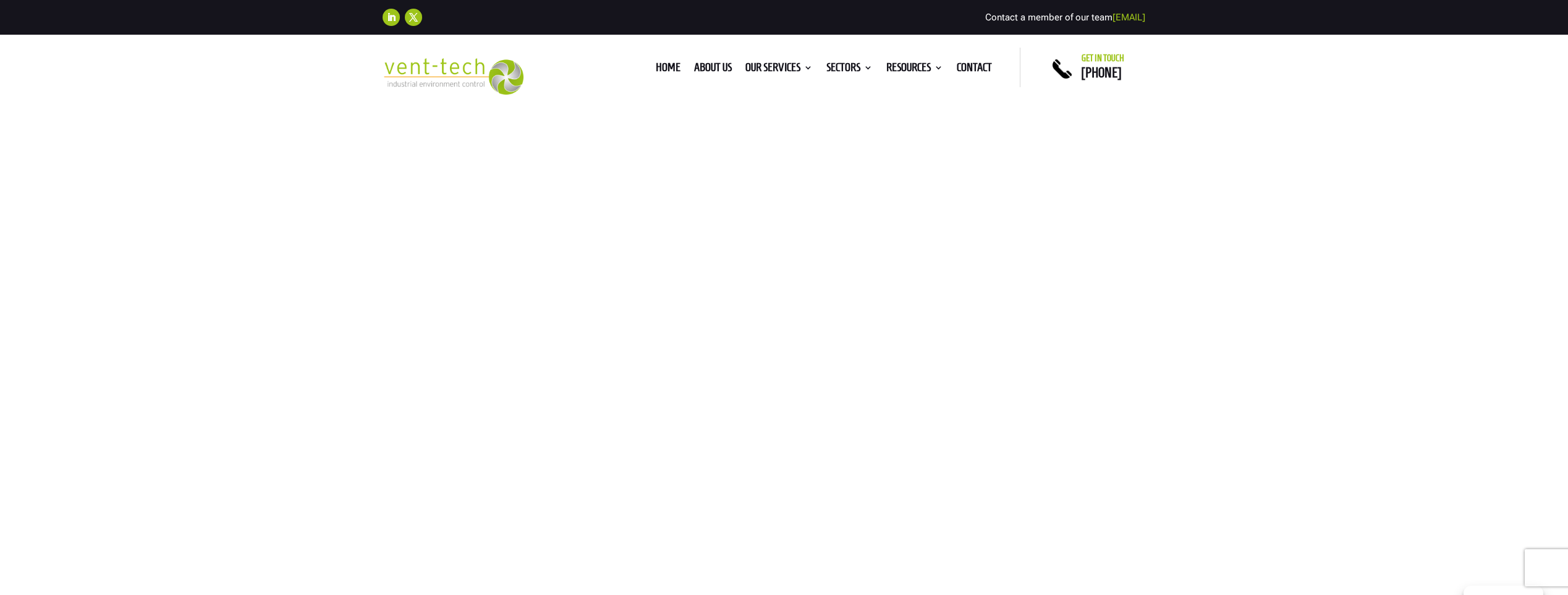 scroll, scrollTop: 0, scrollLeft: 0, axis: both 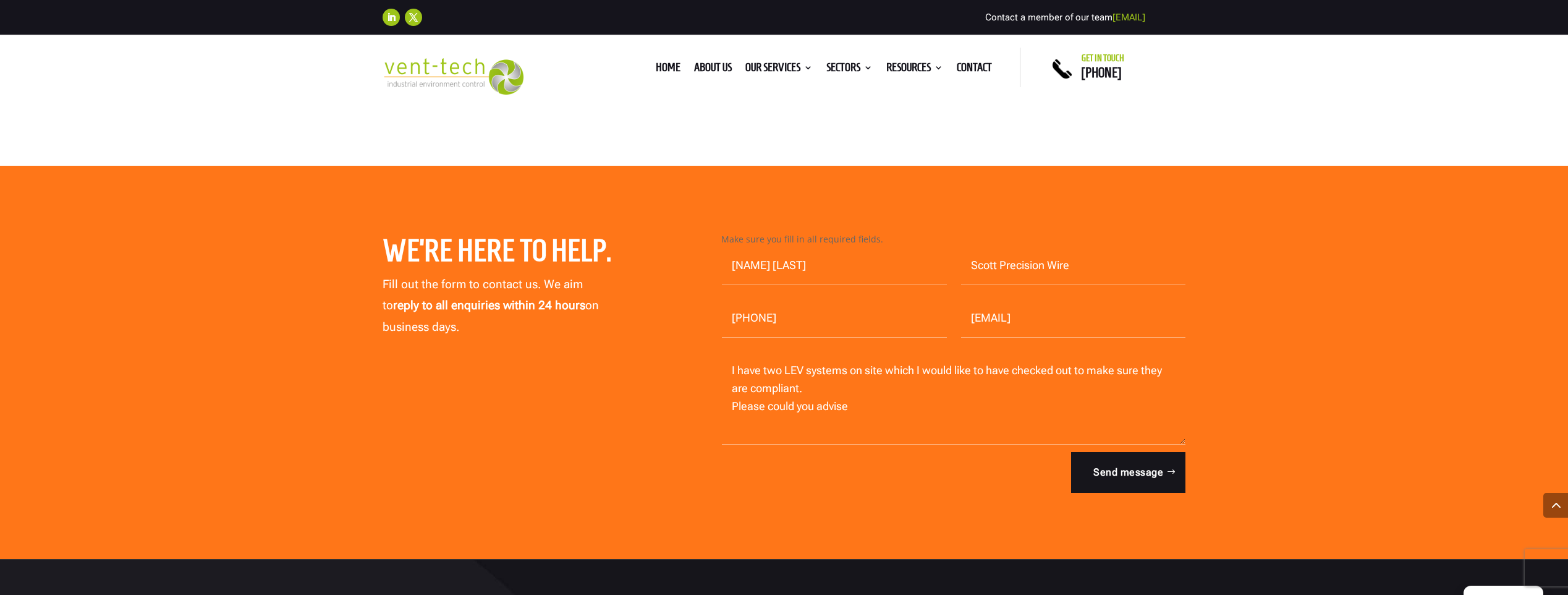 click at bounding box center (1556, 505) 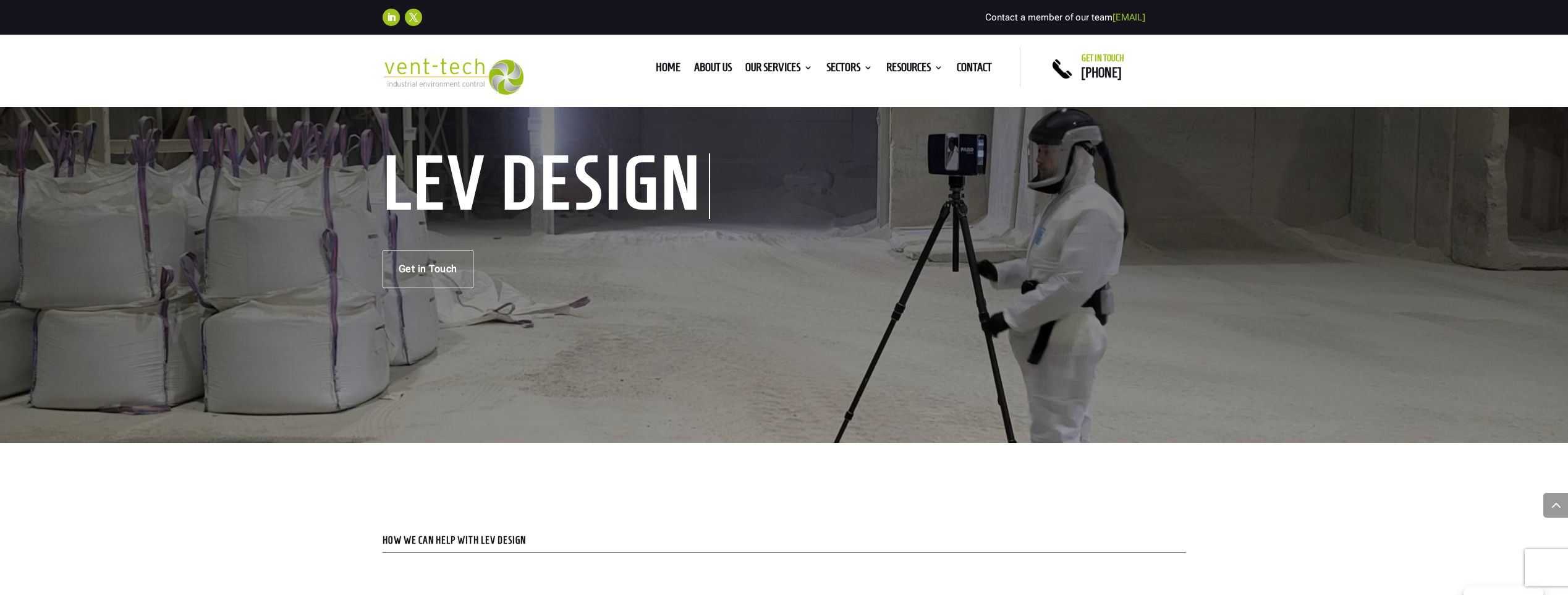 scroll, scrollTop: 0, scrollLeft: 0, axis: both 